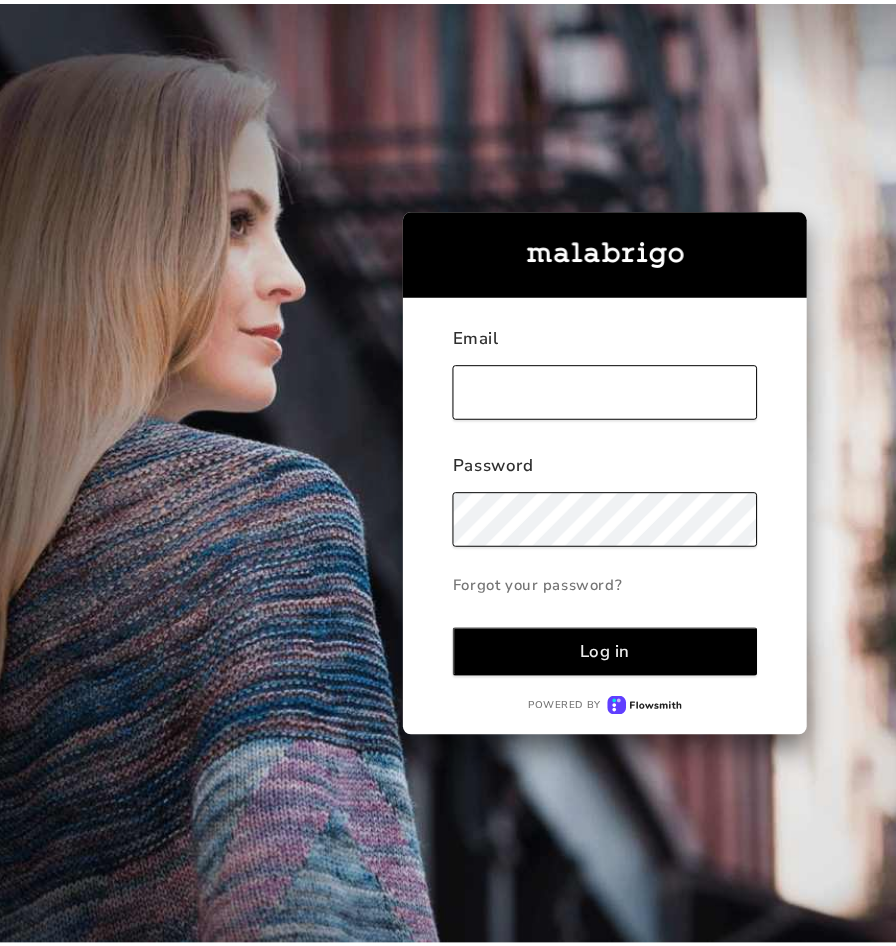 scroll, scrollTop: 0, scrollLeft: 0, axis: both 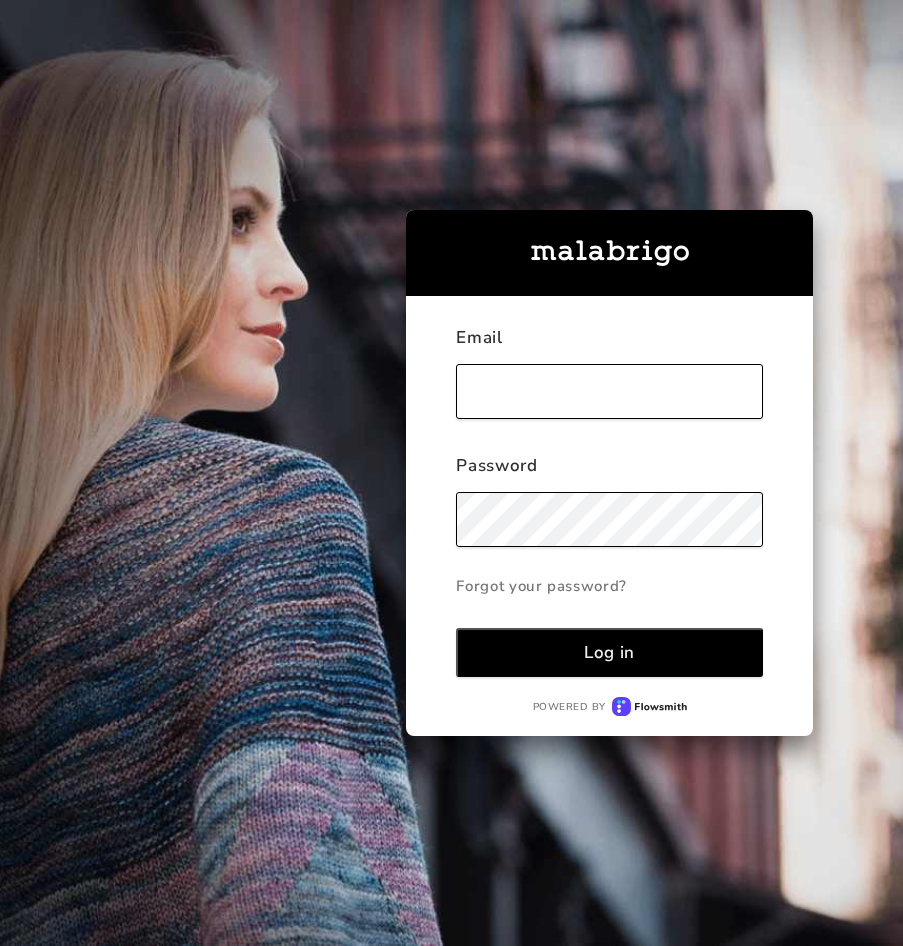 type on "[USERNAME]@example.com" 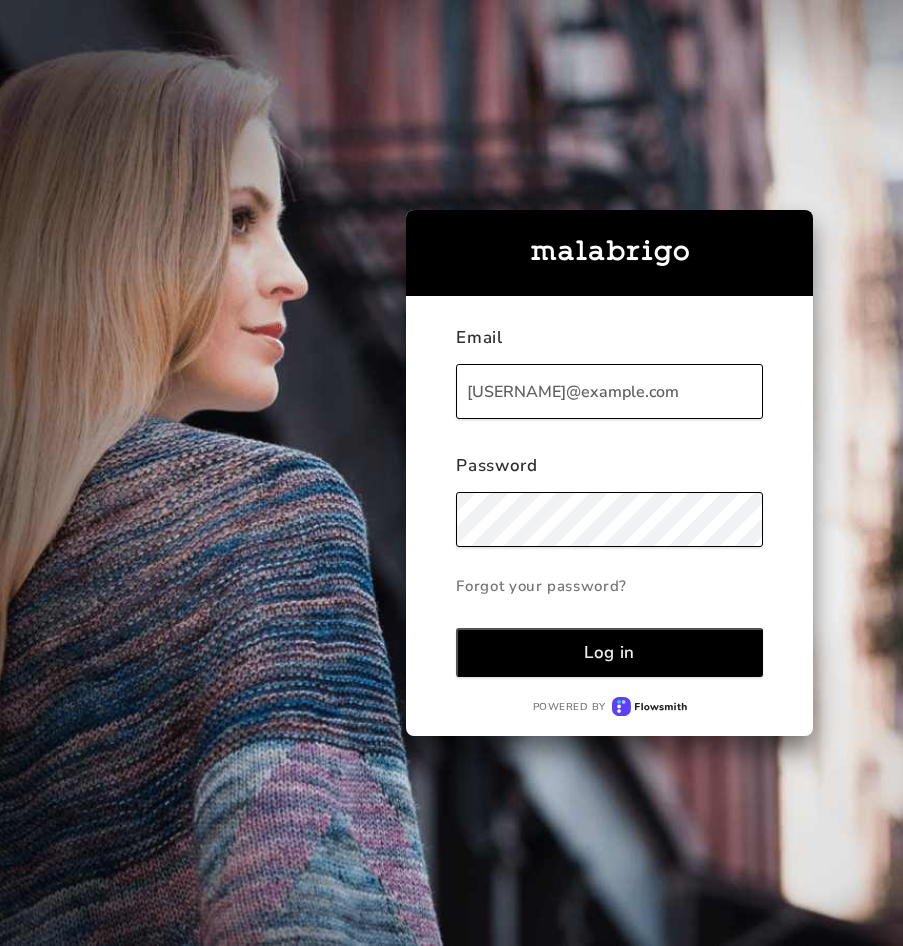 click on "Log in" at bounding box center (609, 652) 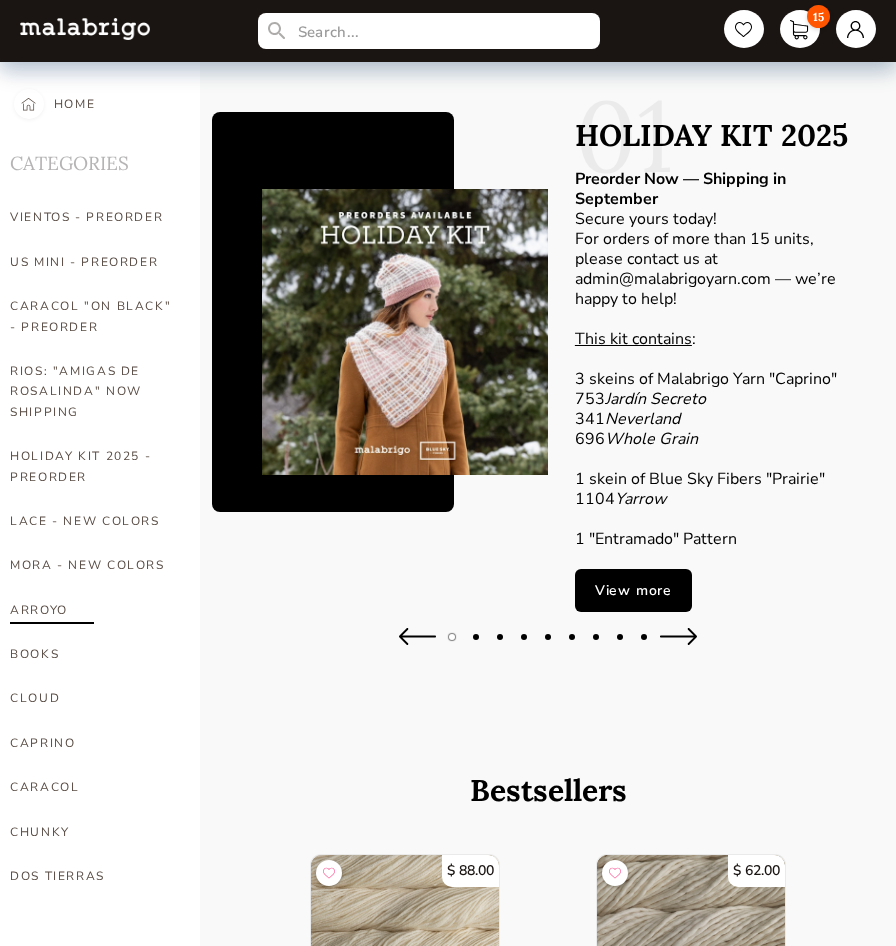 click on "ARROYO" at bounding box center [93, 610] 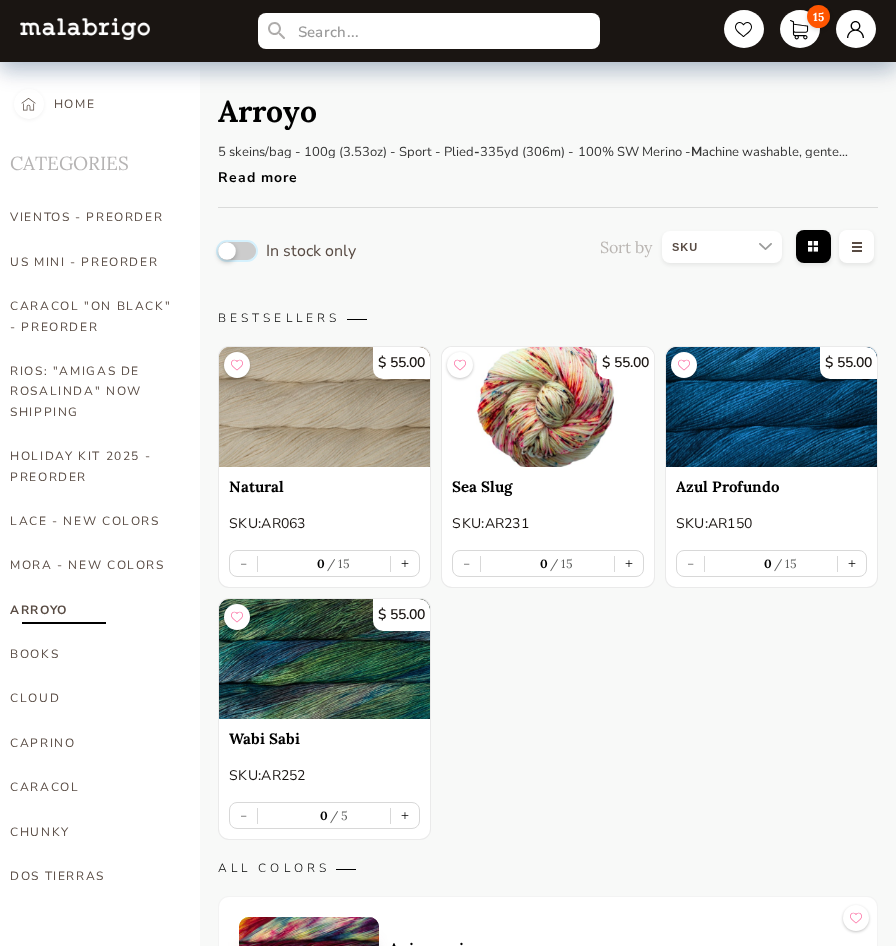 click at bounding box center (237, 251) 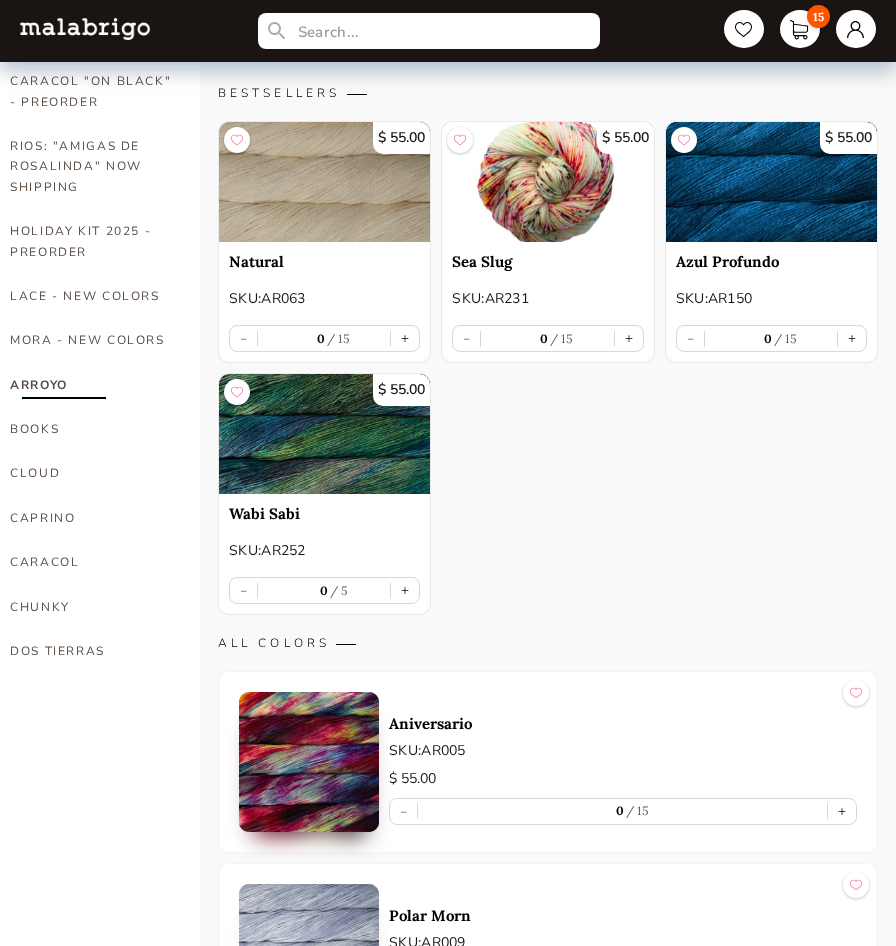 scroll, scrollTop: 300, scrollLeft: 0, axis: vertical 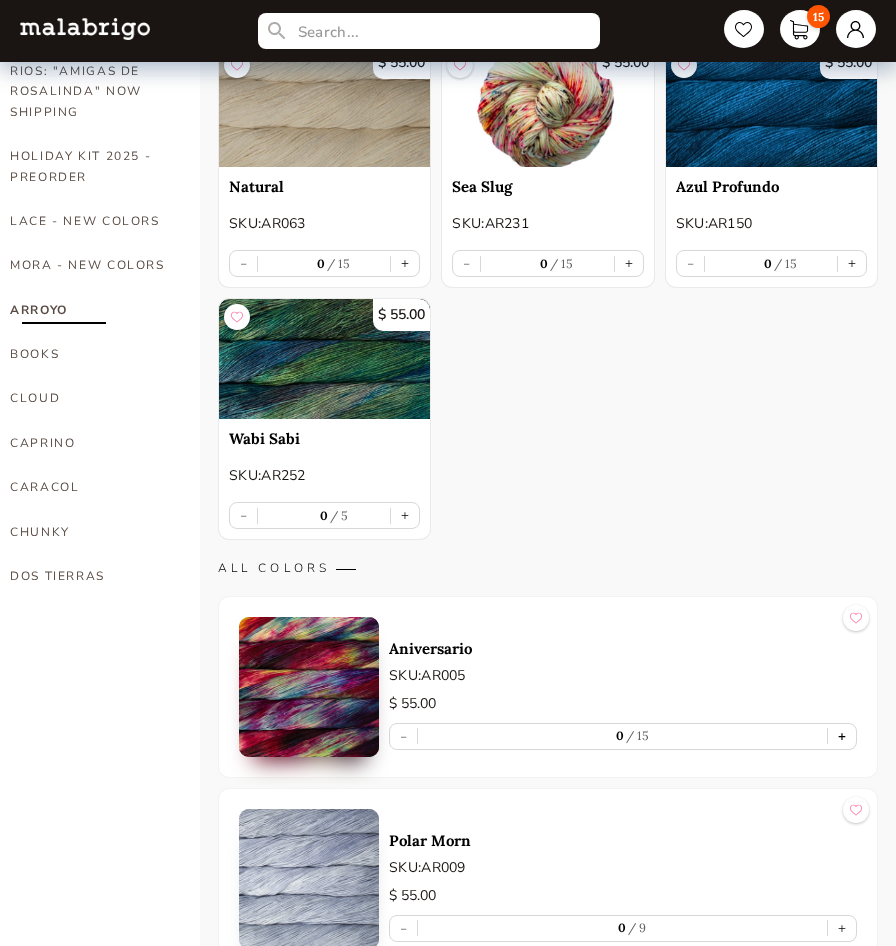 click on "+" at bounding box center (842, 736) 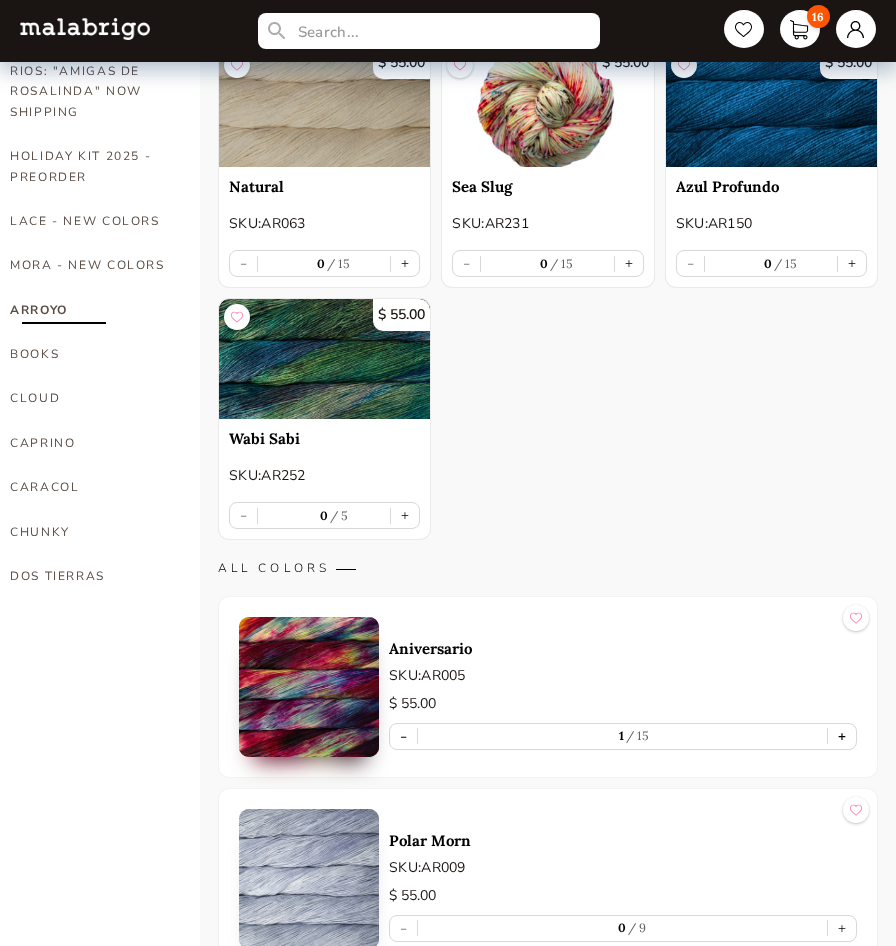 click on "+" at bounding box center [842, 736] 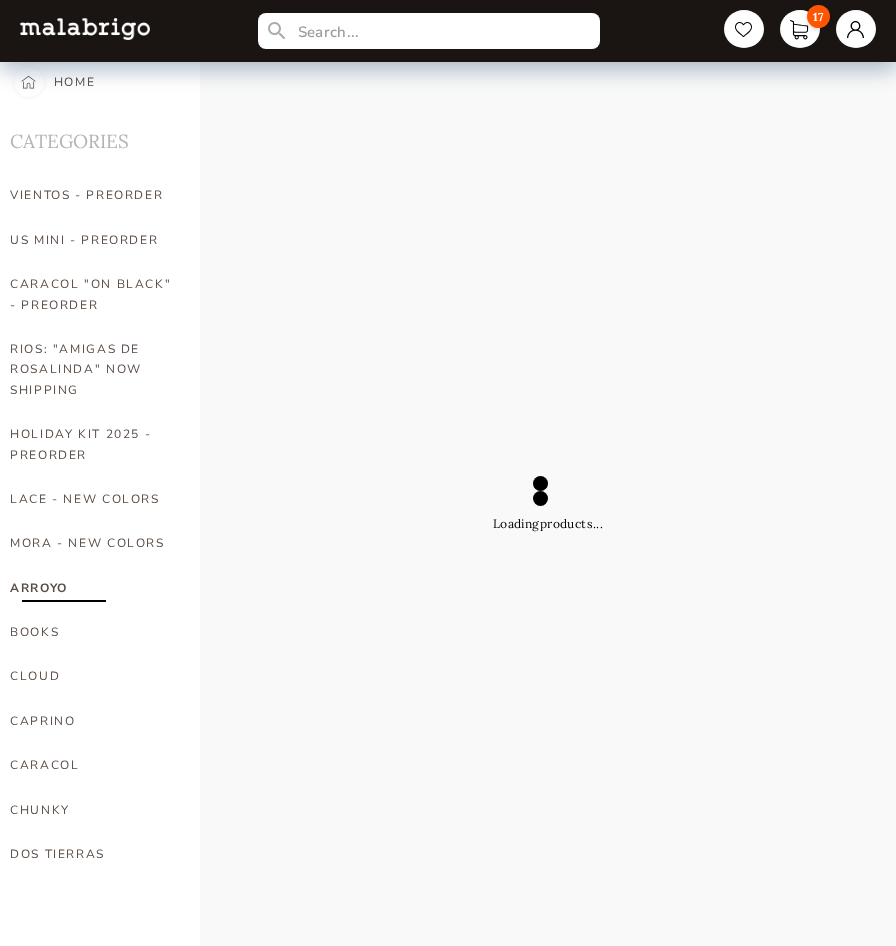 scroll, scrollTop: 22, scrollLeft: 0, axis: vertical 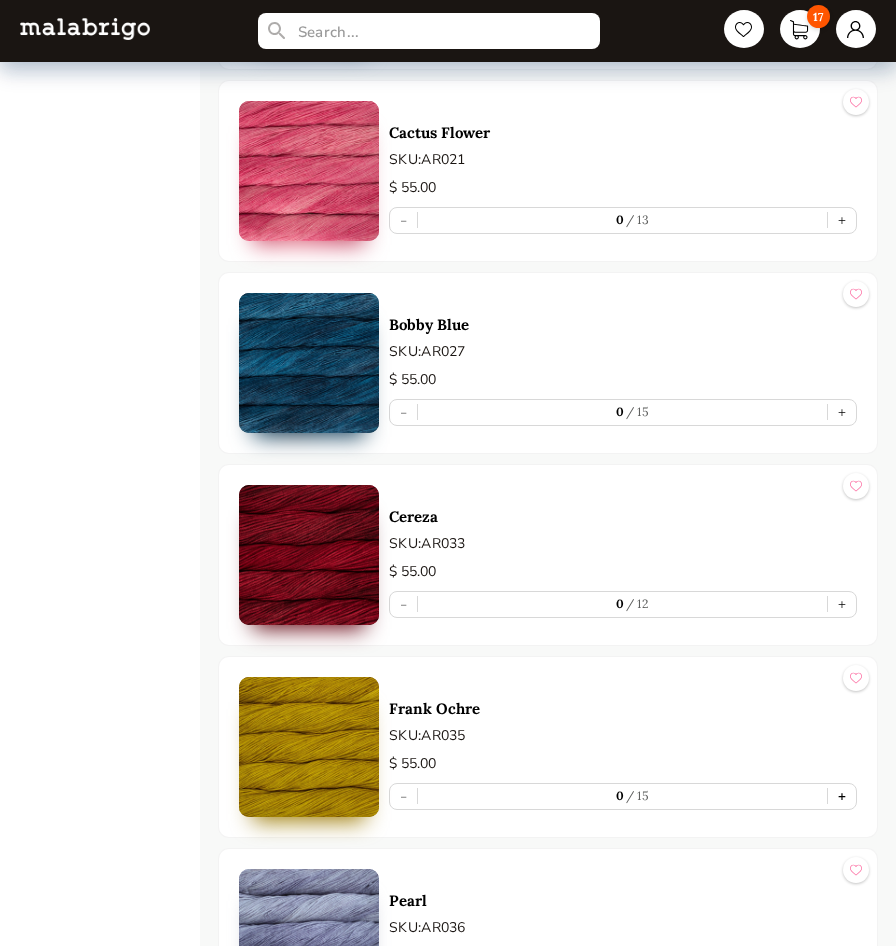 click on "+" at bounding box center [842, 796] 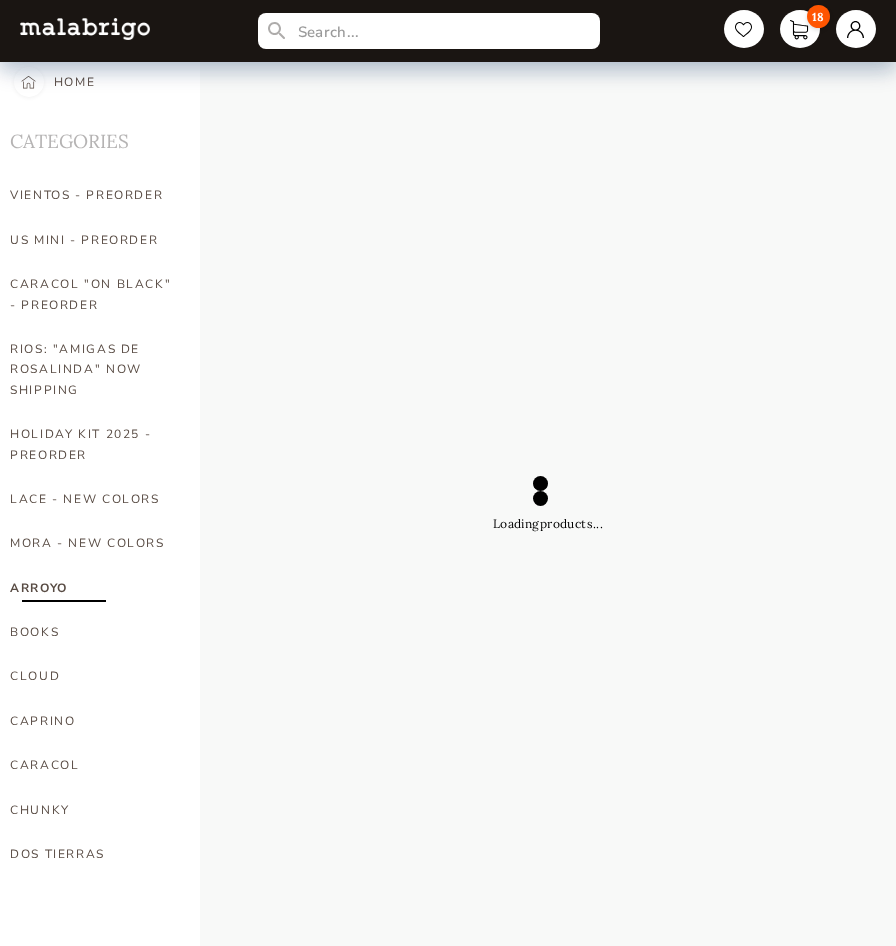 select on "SKU" 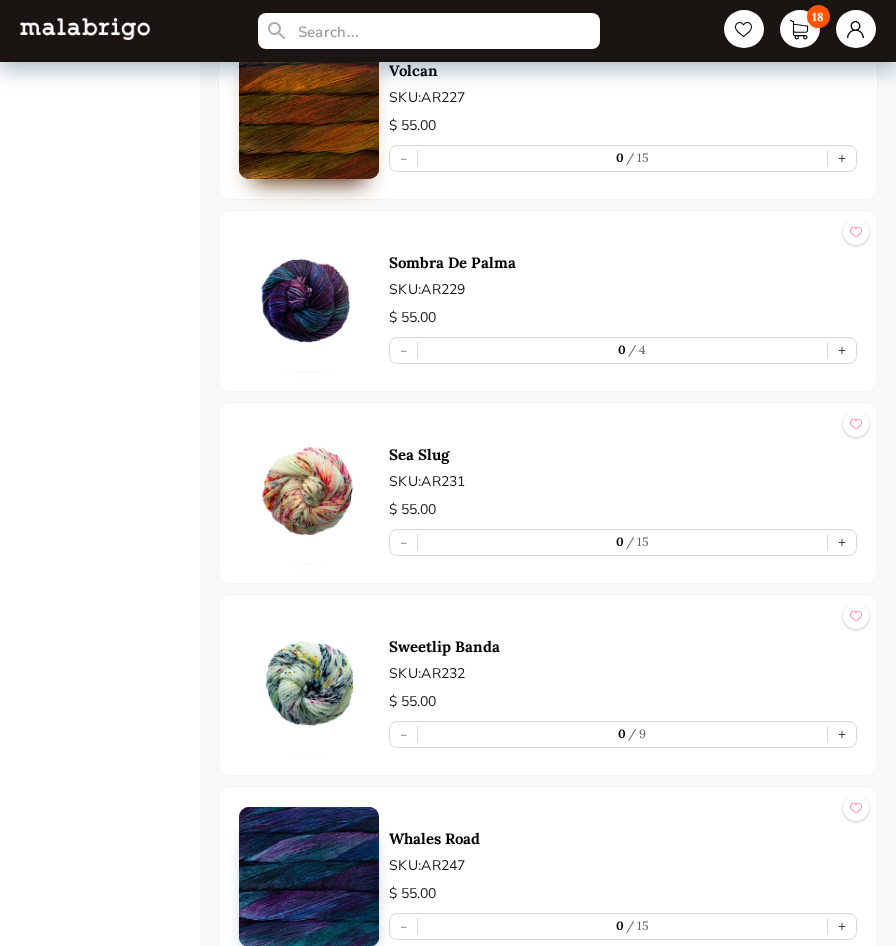 scroll, scrollTop: 7500, scrollLeft: 0, axis: vertical 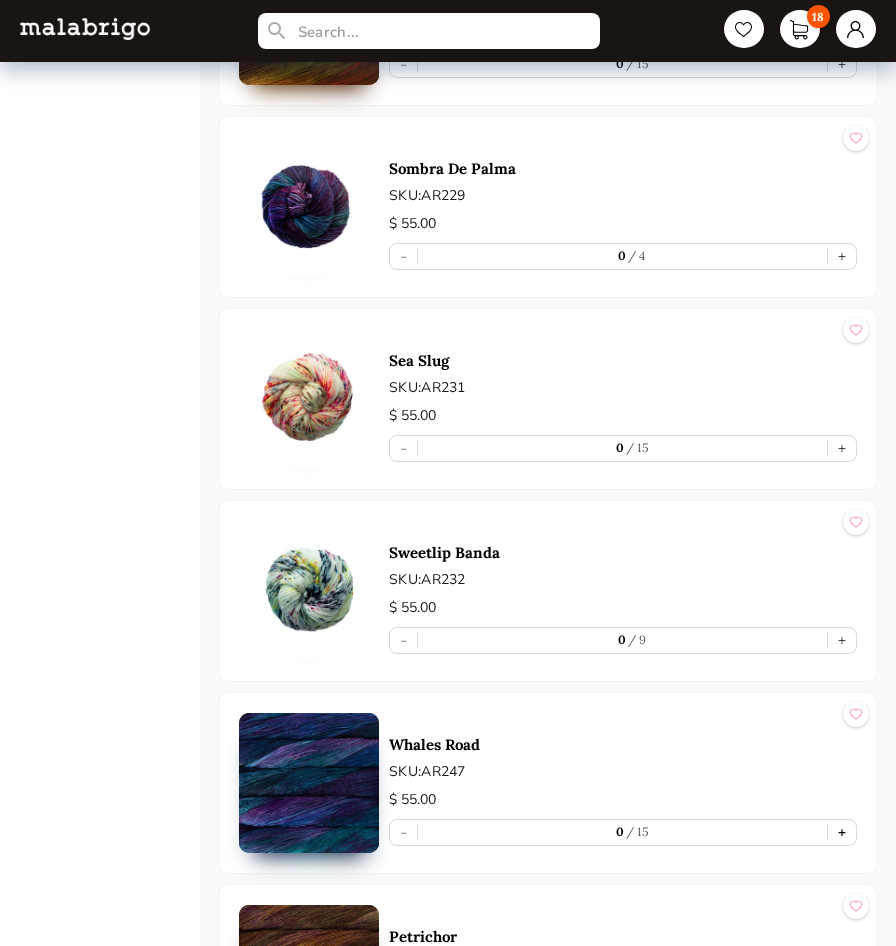 click on "+" at bounding box center [842, 832] 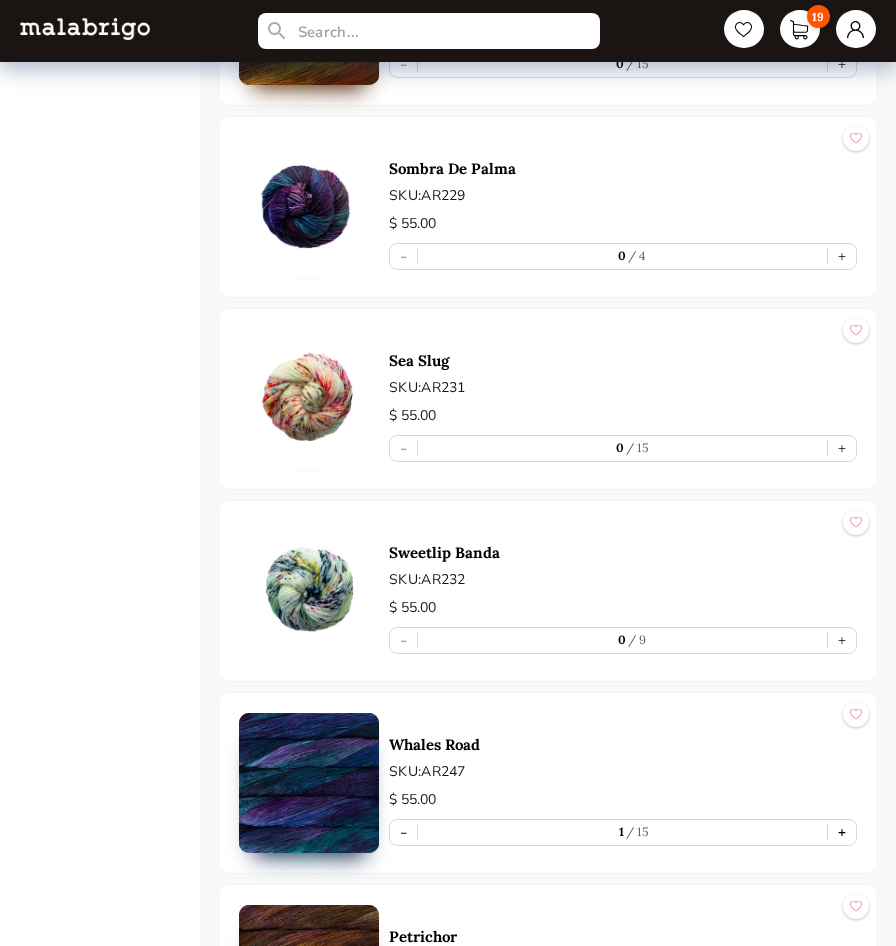 click on "+" at bounding box center (842, 832) 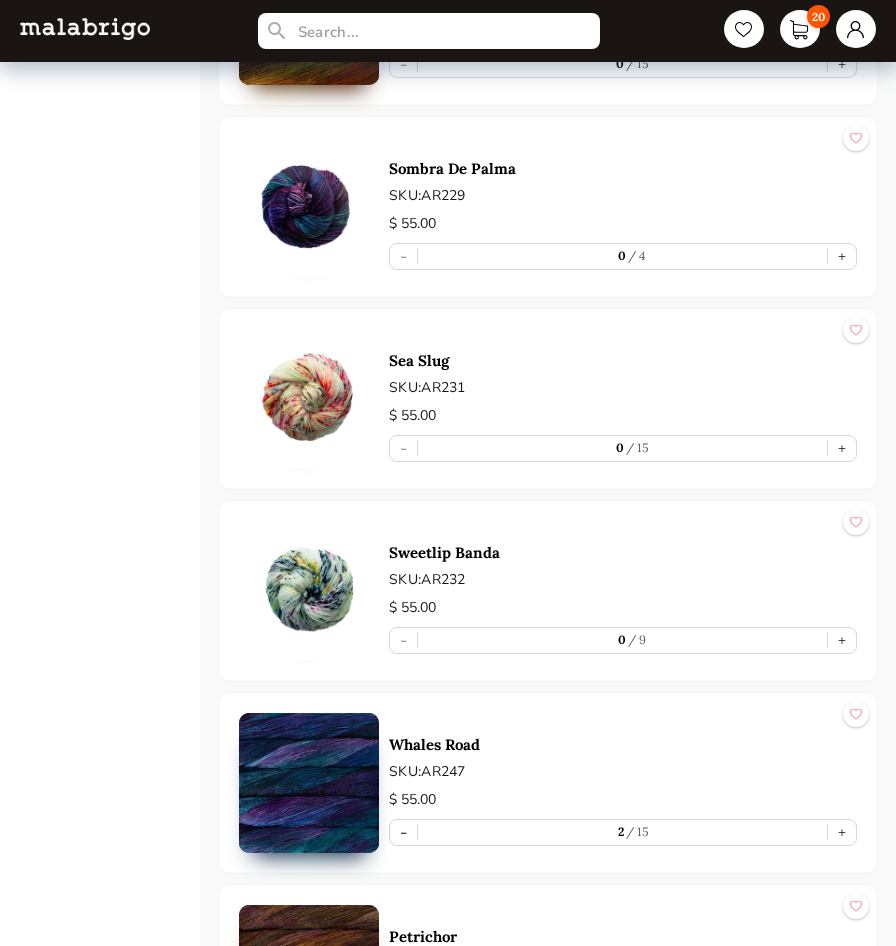 scroll, scrollTop: 22, scrollLeft: 0, axis: vertical 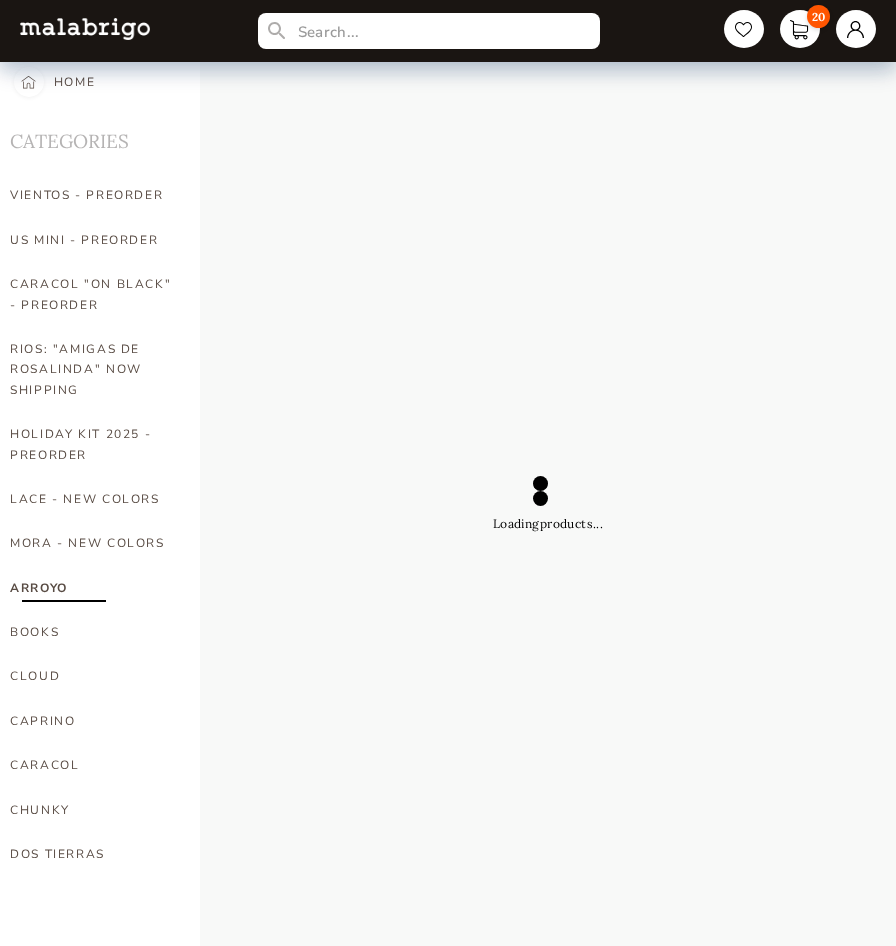 select on "SKU" 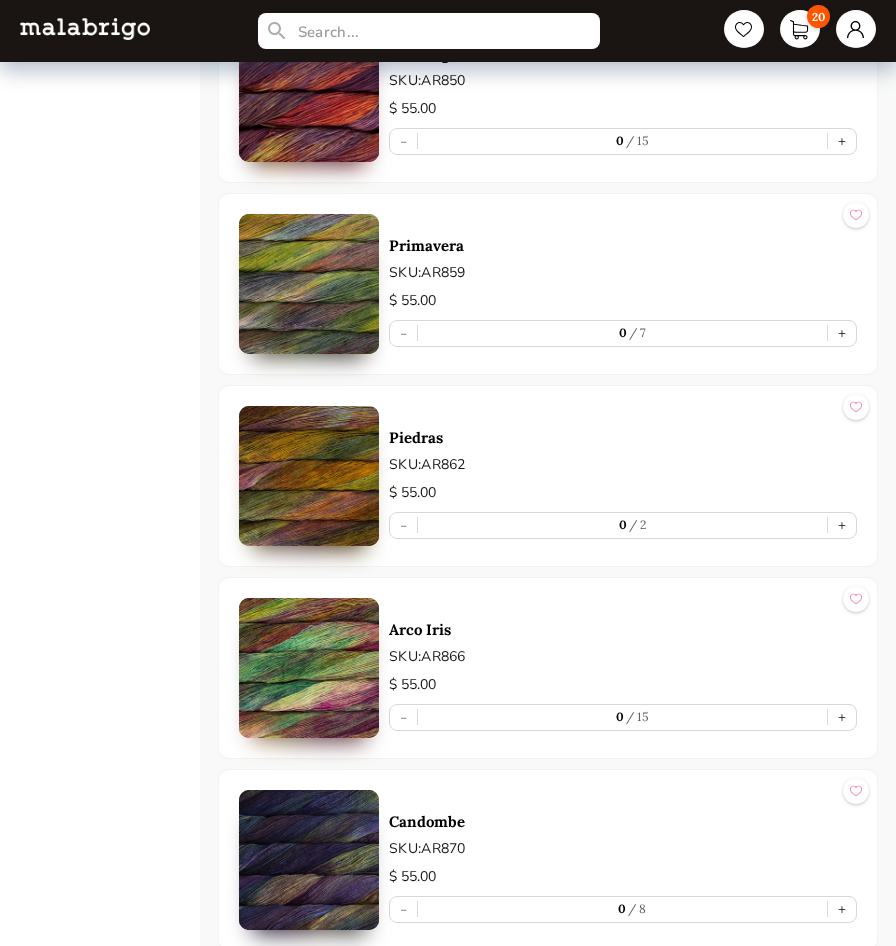scroll, scrollTop: 13044, scrollLeft: 0, axis: vertical 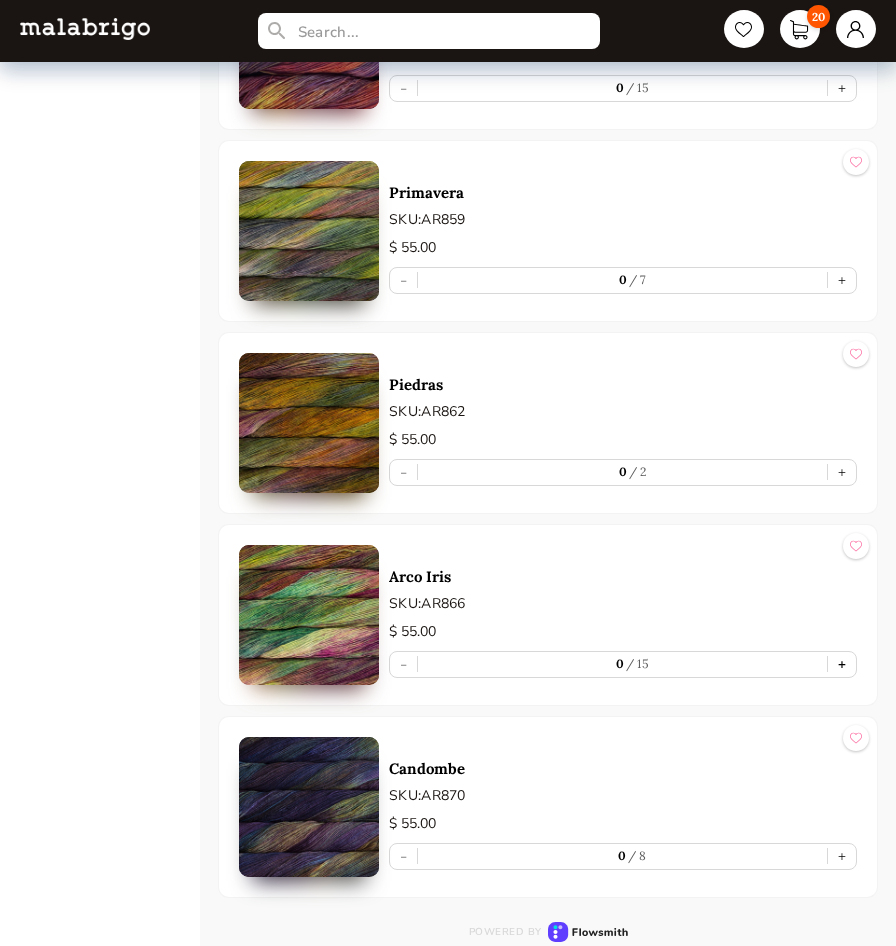 click on "+" at bounding box center [842, 664] 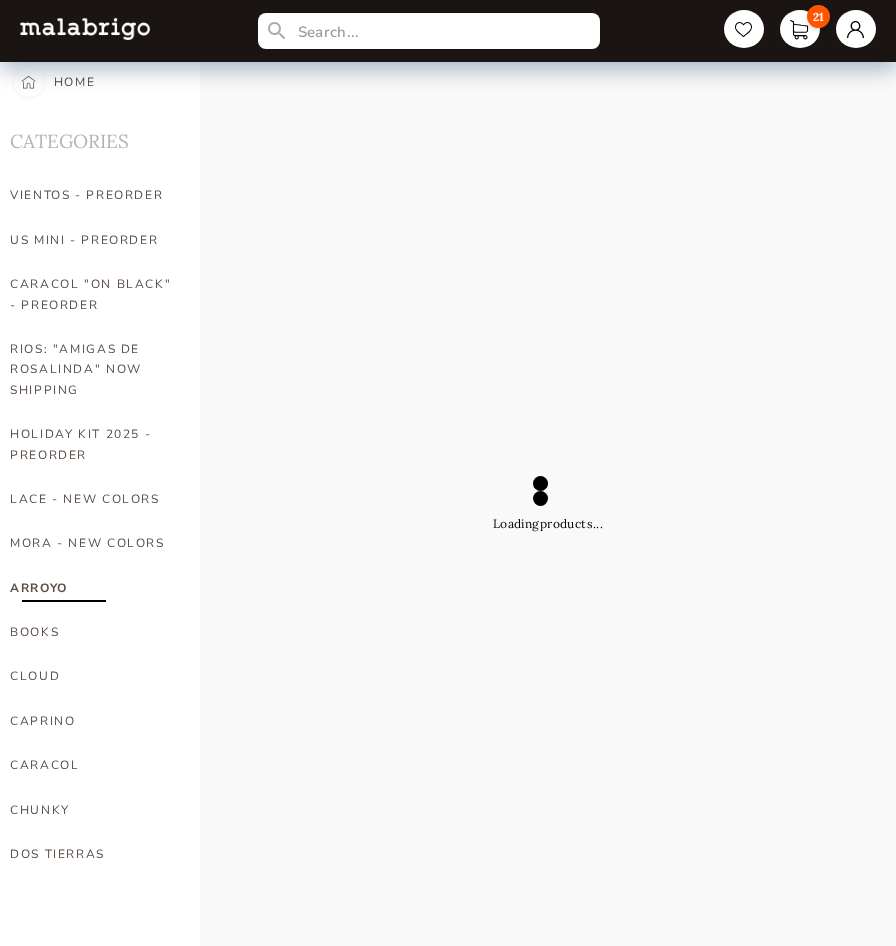 click on "Loading  products ..." at bounding box center (548, 503) 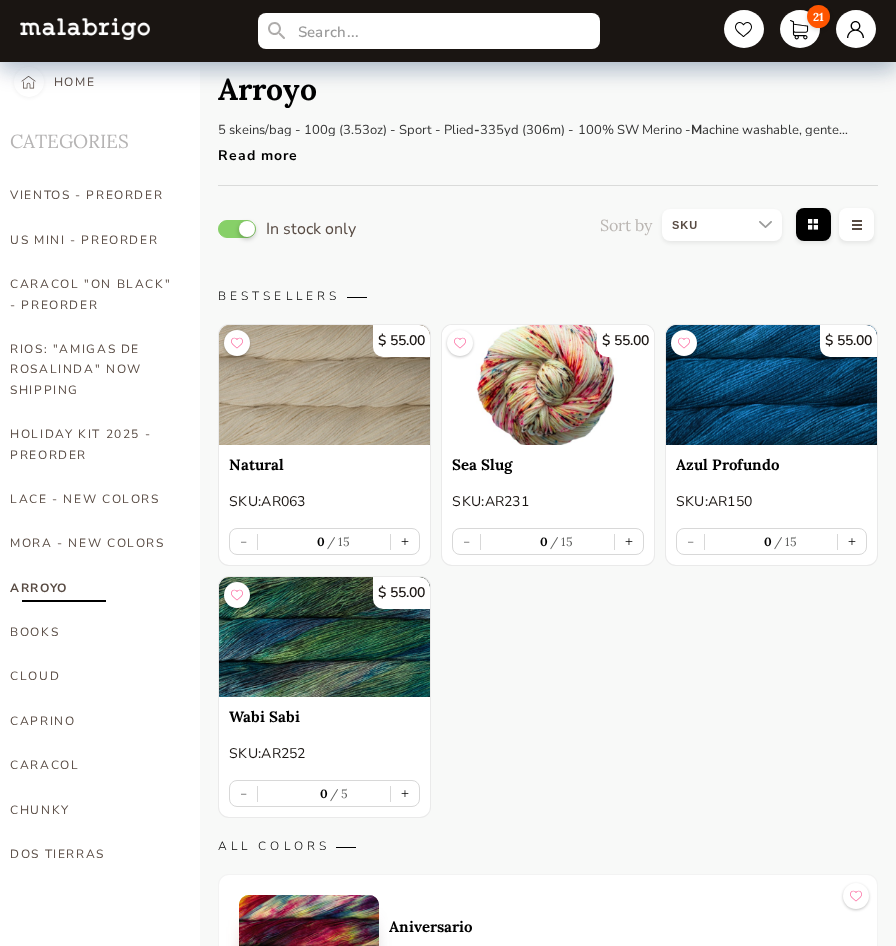 scroll, scrollTop: 13044, scrollLeft: 0, axis: vertical 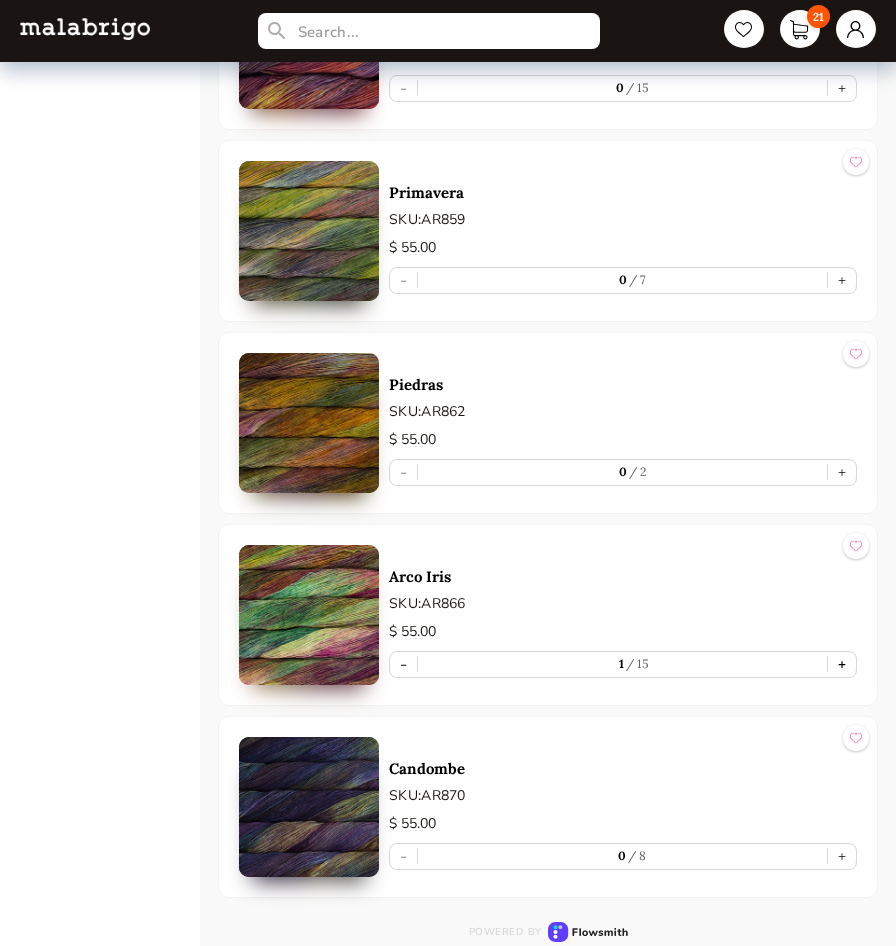 click on "+" at bounding box center [842, 664] 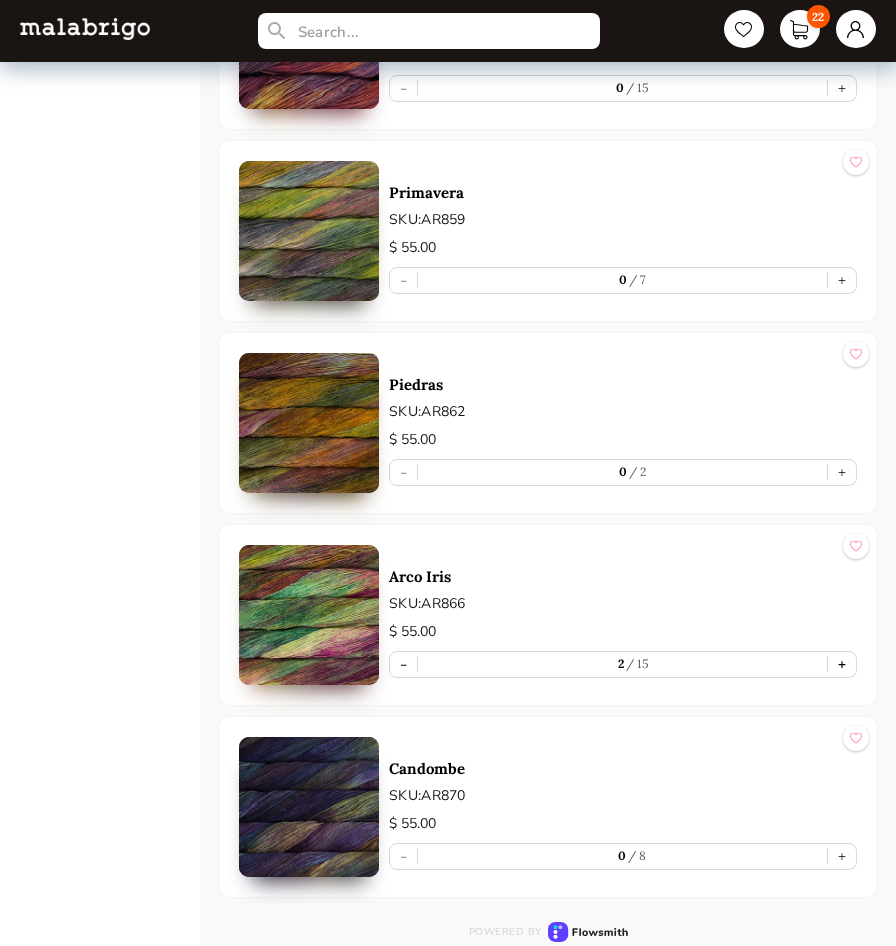 type on "2" 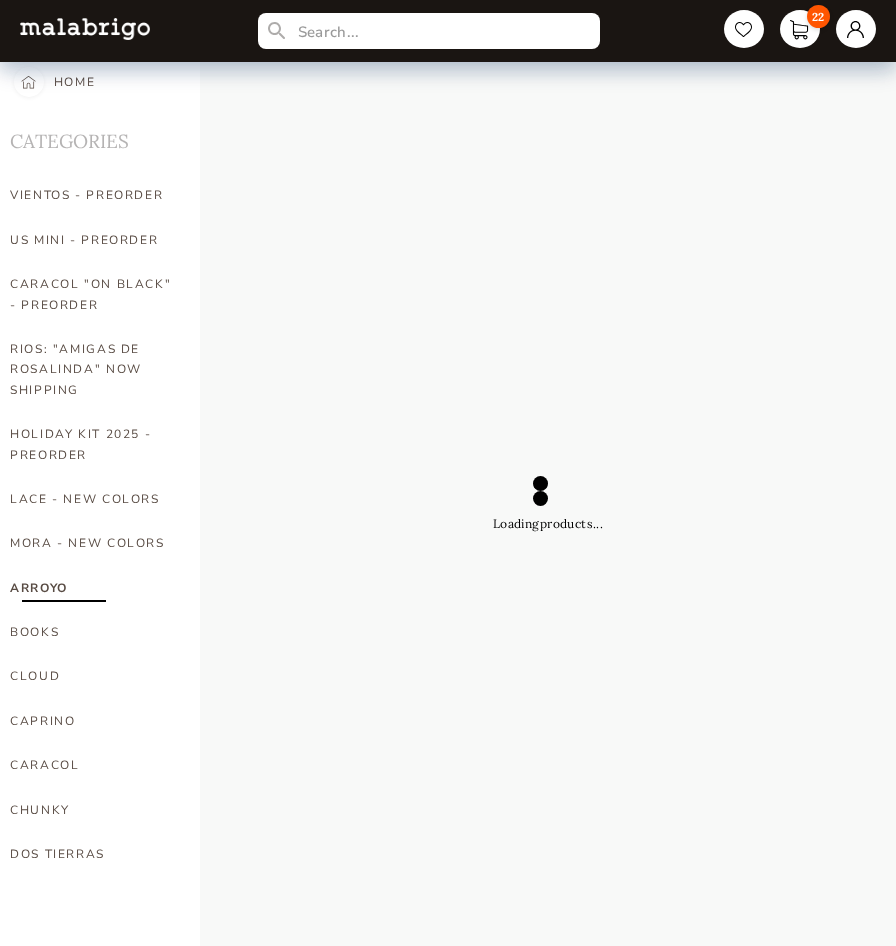 select on "SKU" 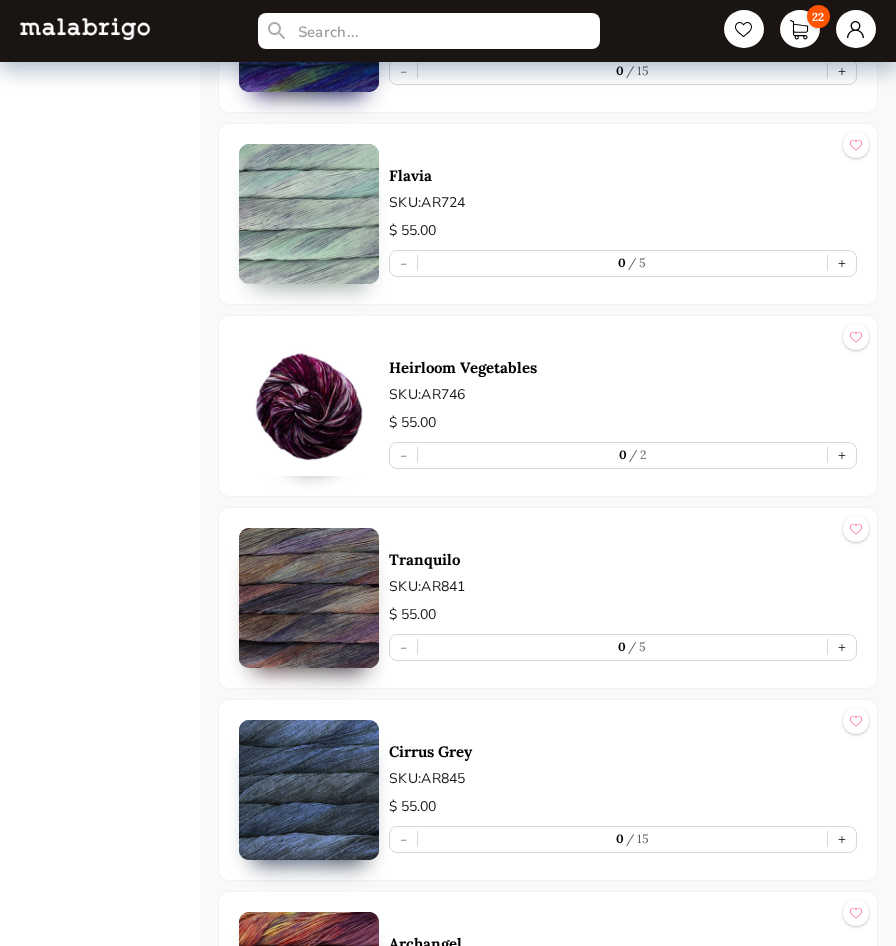 scroll, scrollTop: 12044, scrollLeft: 0, axis: vertical 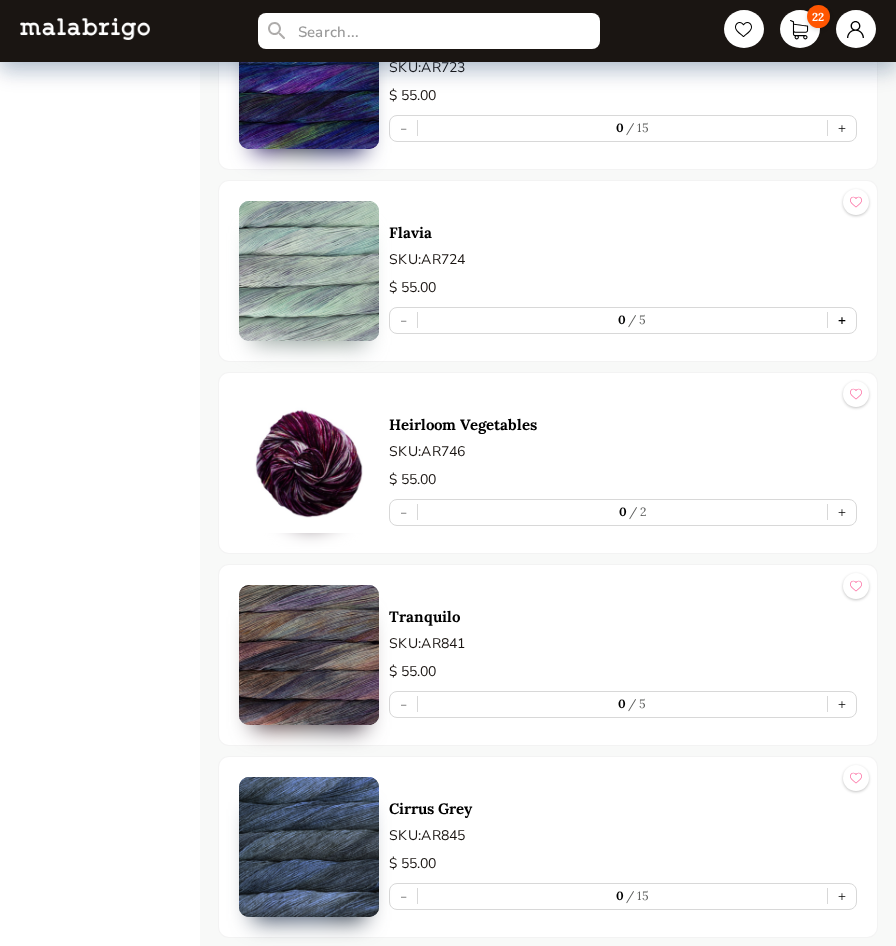 click on "+" at bounding box center [842, 320] 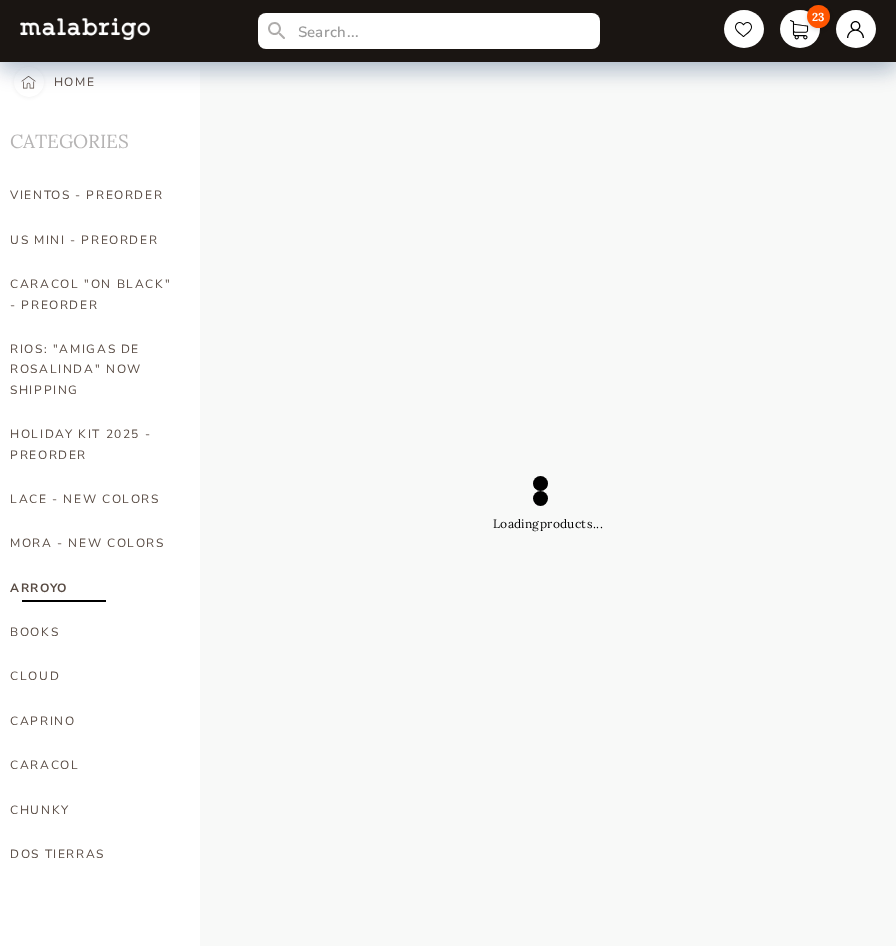 scroll, scrollTop: 22, scrollLeft: 0, axis: vertical 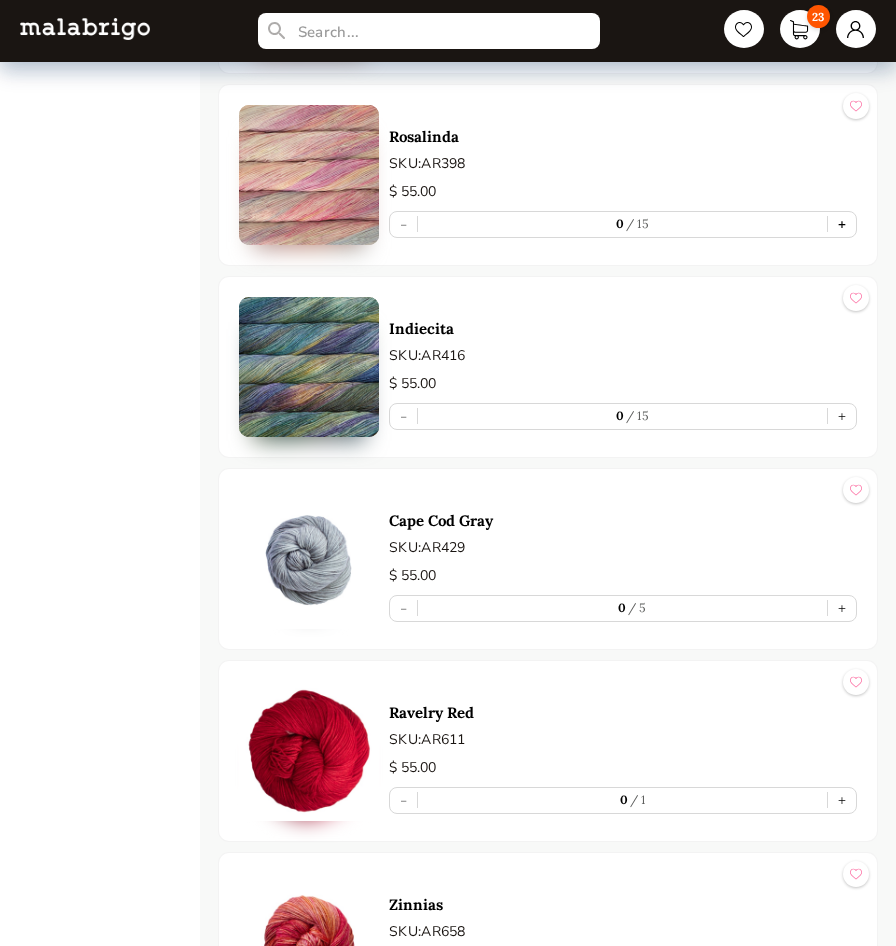 click on "+" at bounding box center (842, 224) 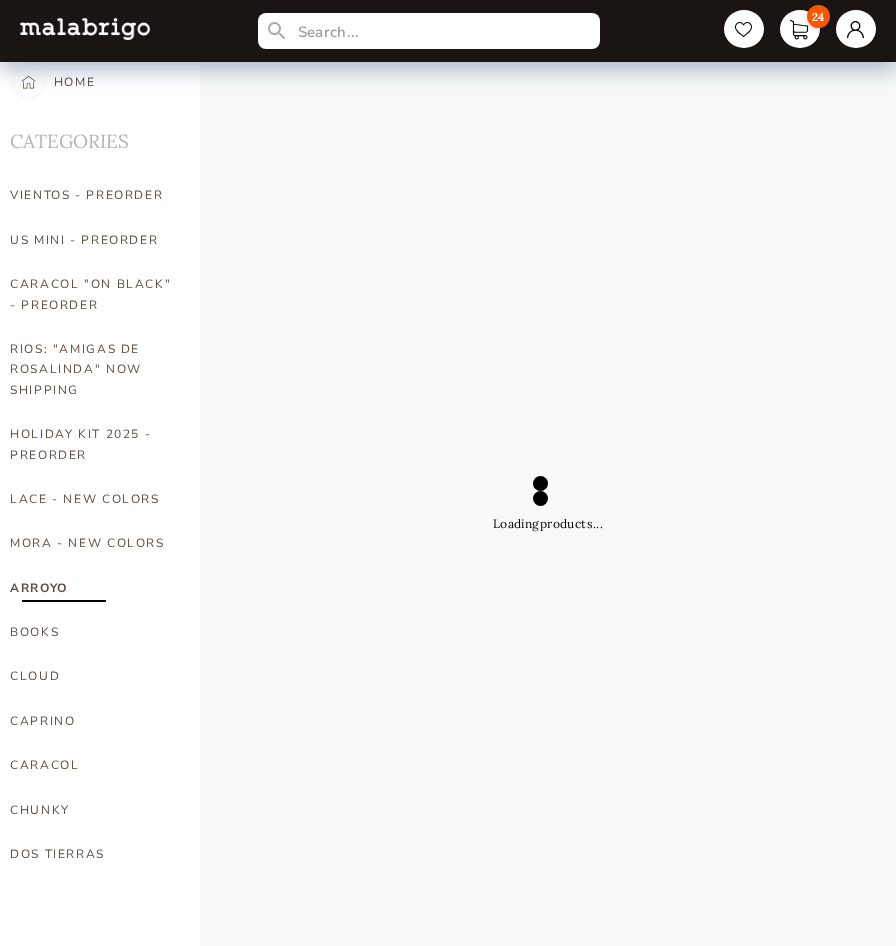 select on "SKU" 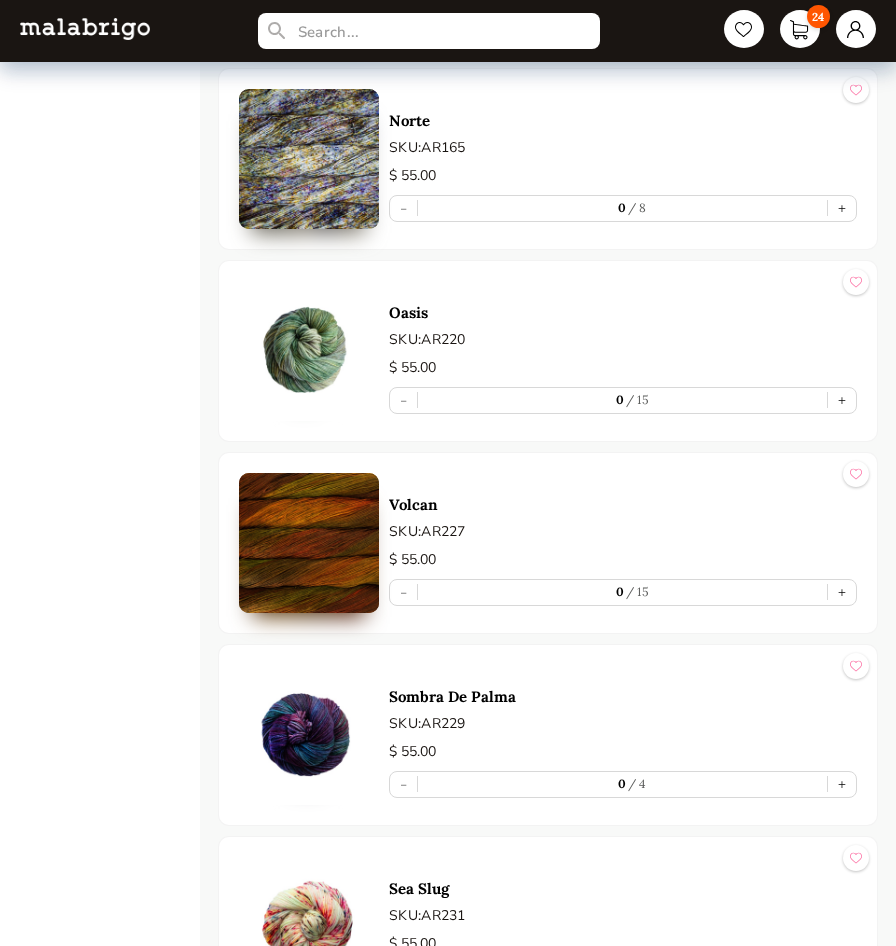 scroll, scrollTop: 6944, scrollLeft: 0, axis: vertical 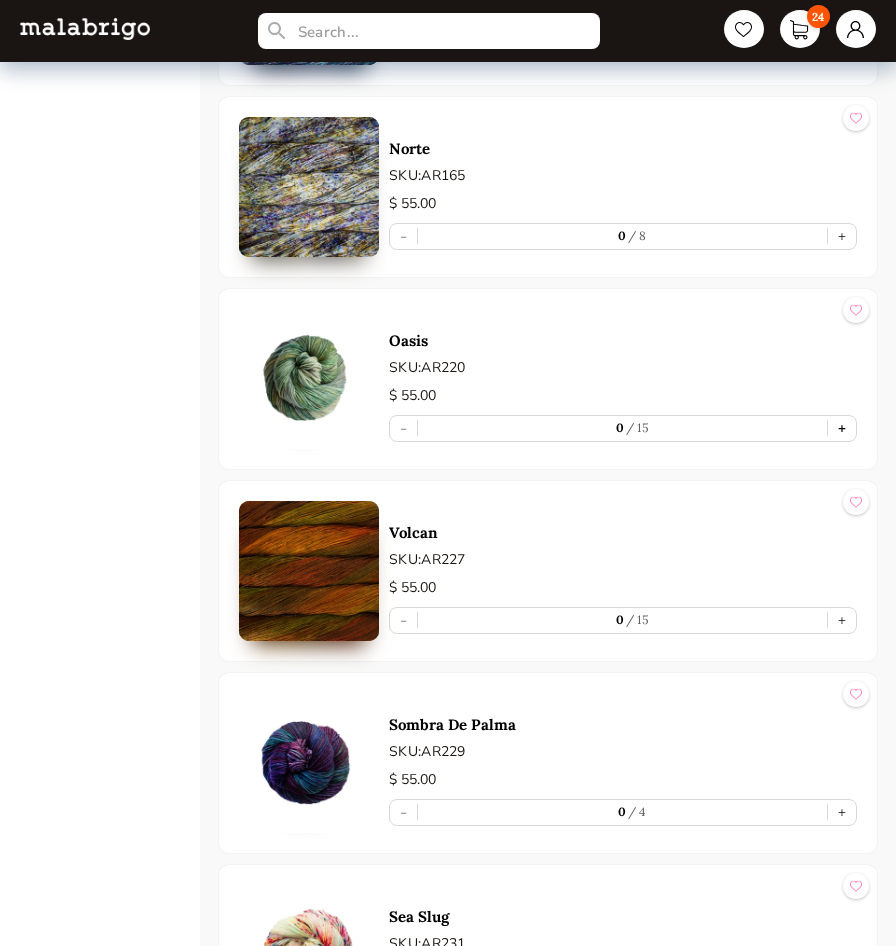 click on "+" at bounding box center [842, 428] 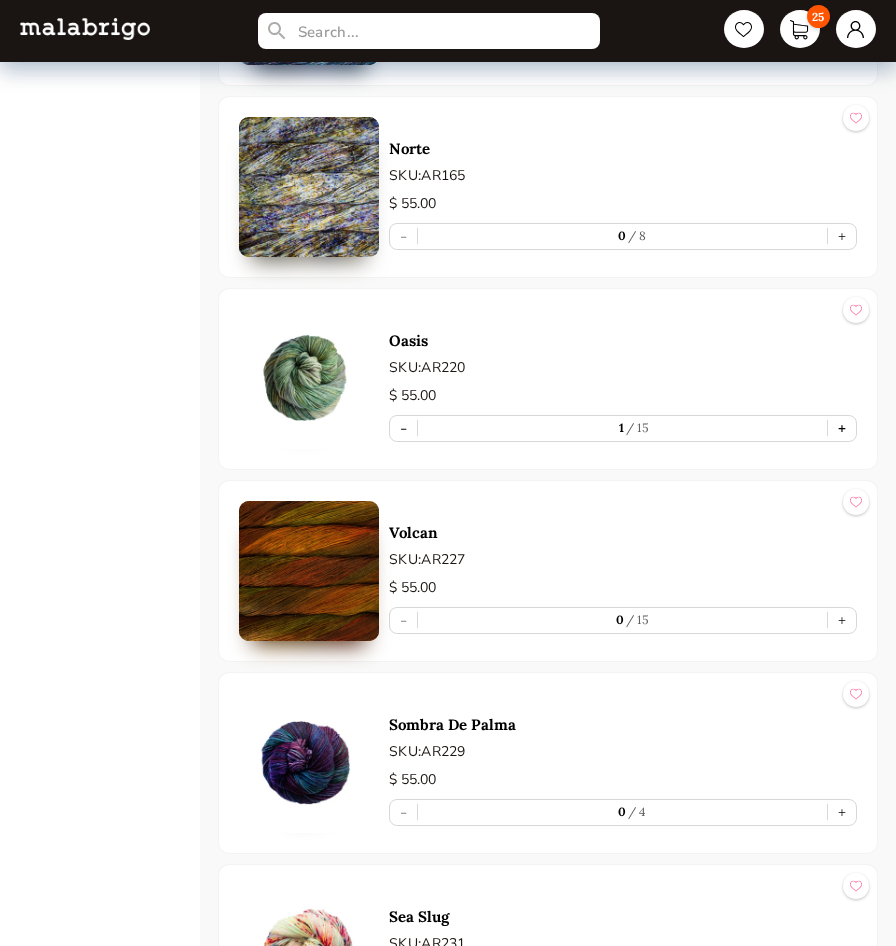 click on "+" at bounding box center (842, 428) 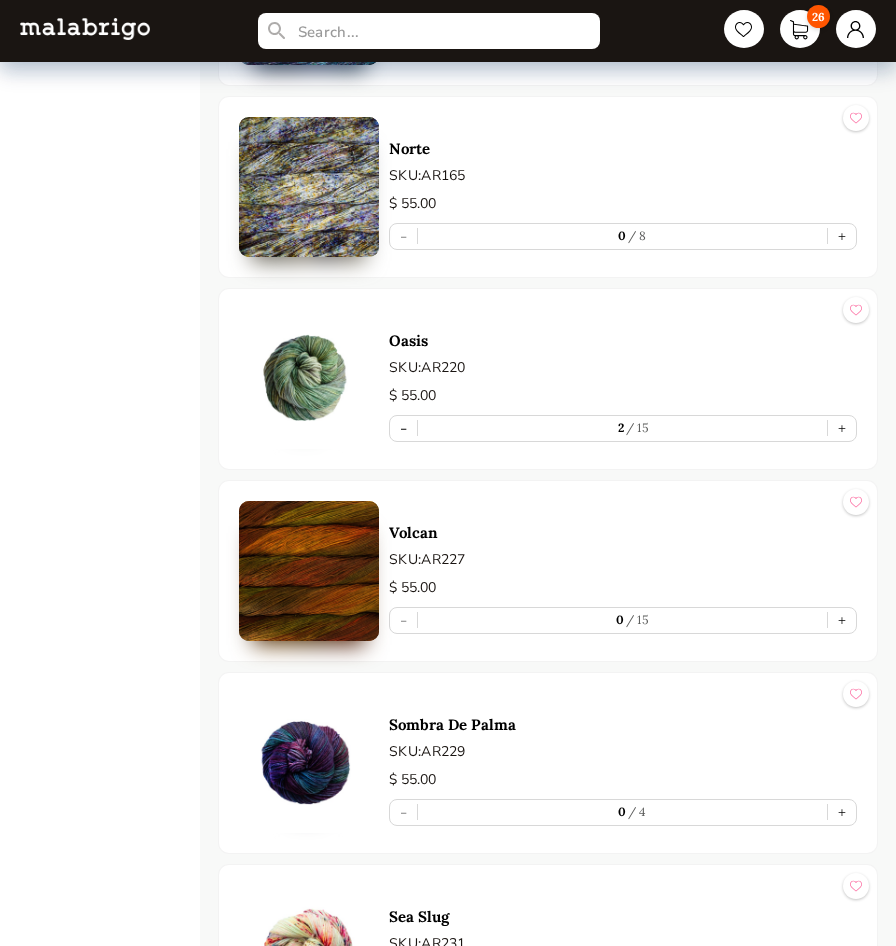 scroll, scrollTop: 22, scrollLeft: 0, axis: vertical 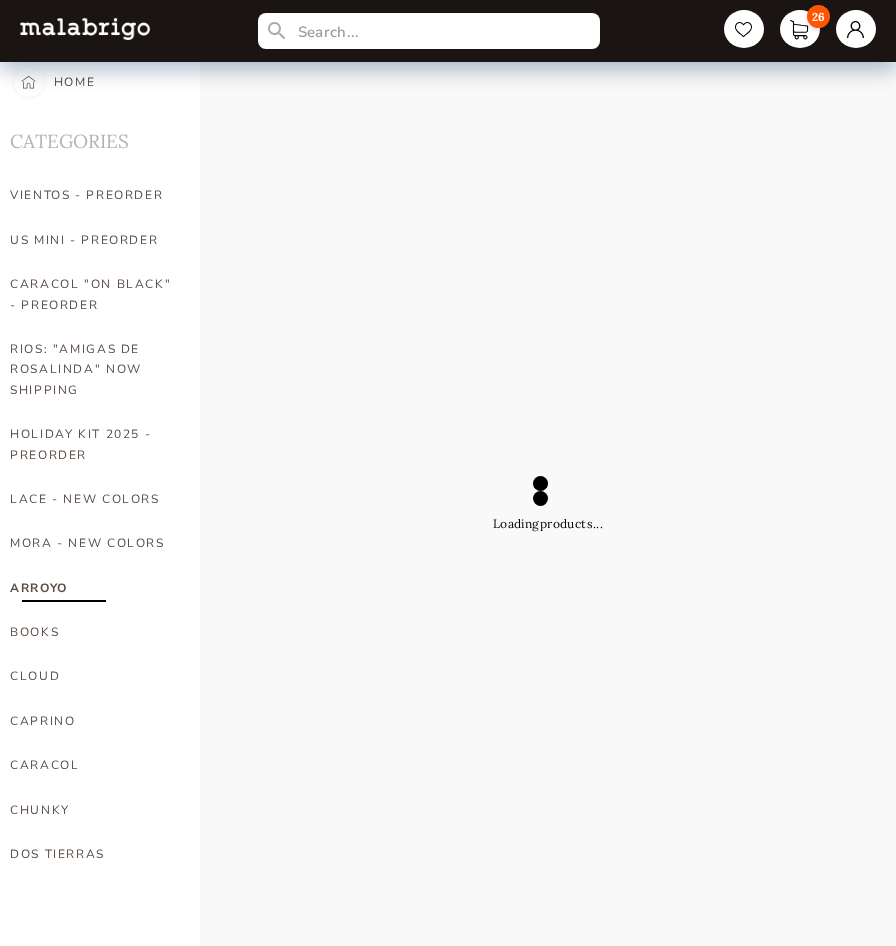 select on "SKU" 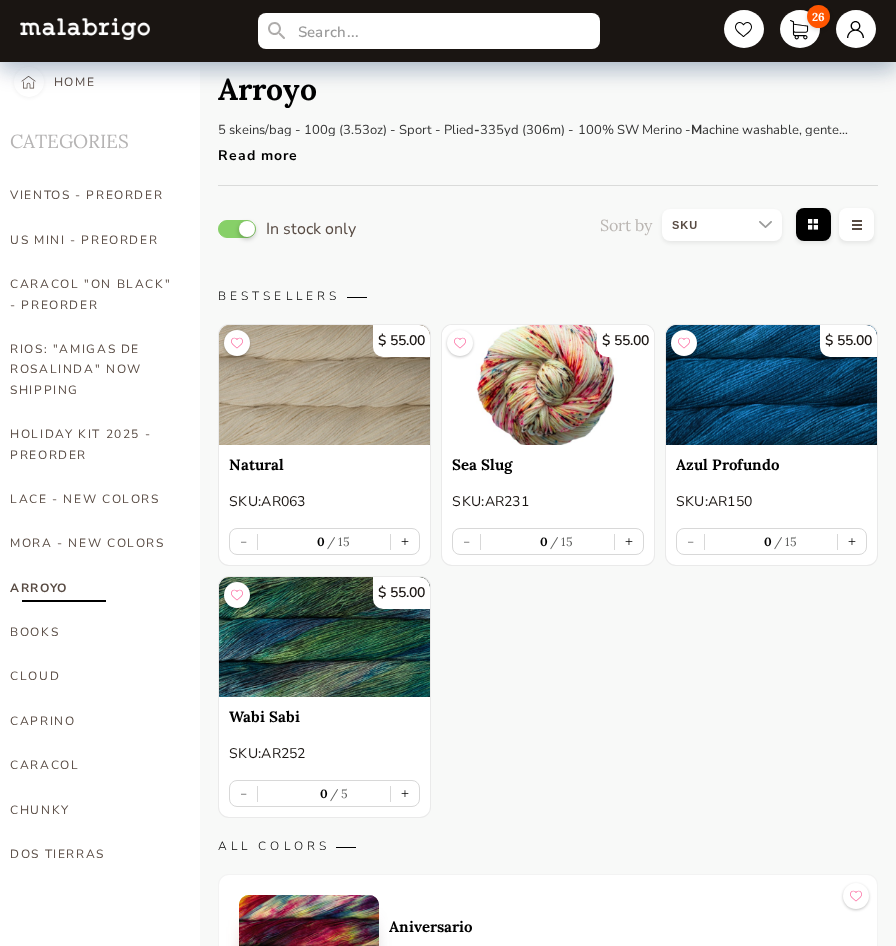 scroll, scrollTop: 6944, scrollLeft: 0, axis: vertical 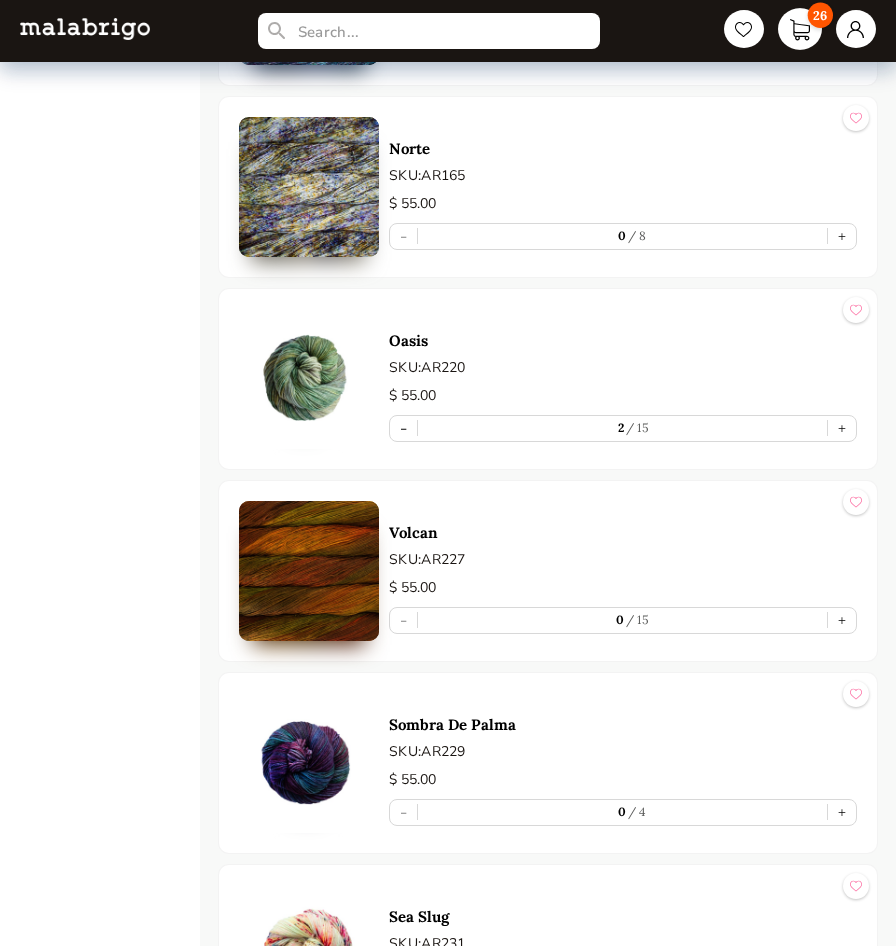 click on "26" at bounding box center (800, 29) 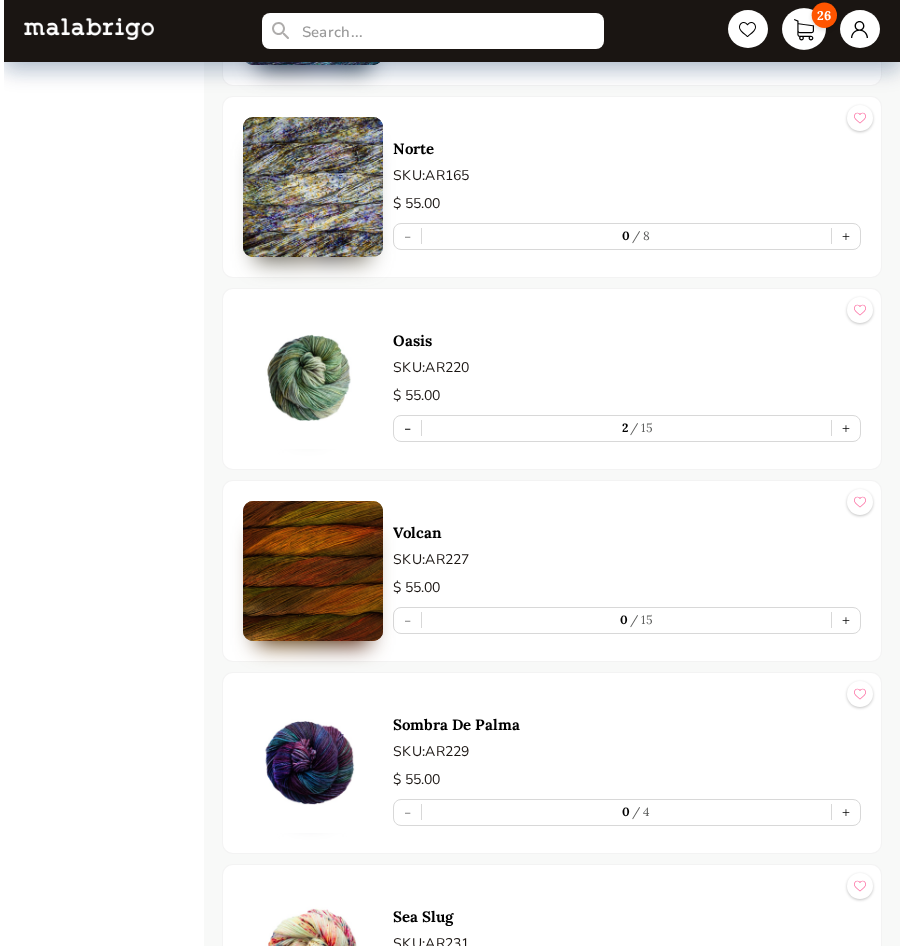 scroll, scrollTop: 0, scrollLeft: 0, axis: both 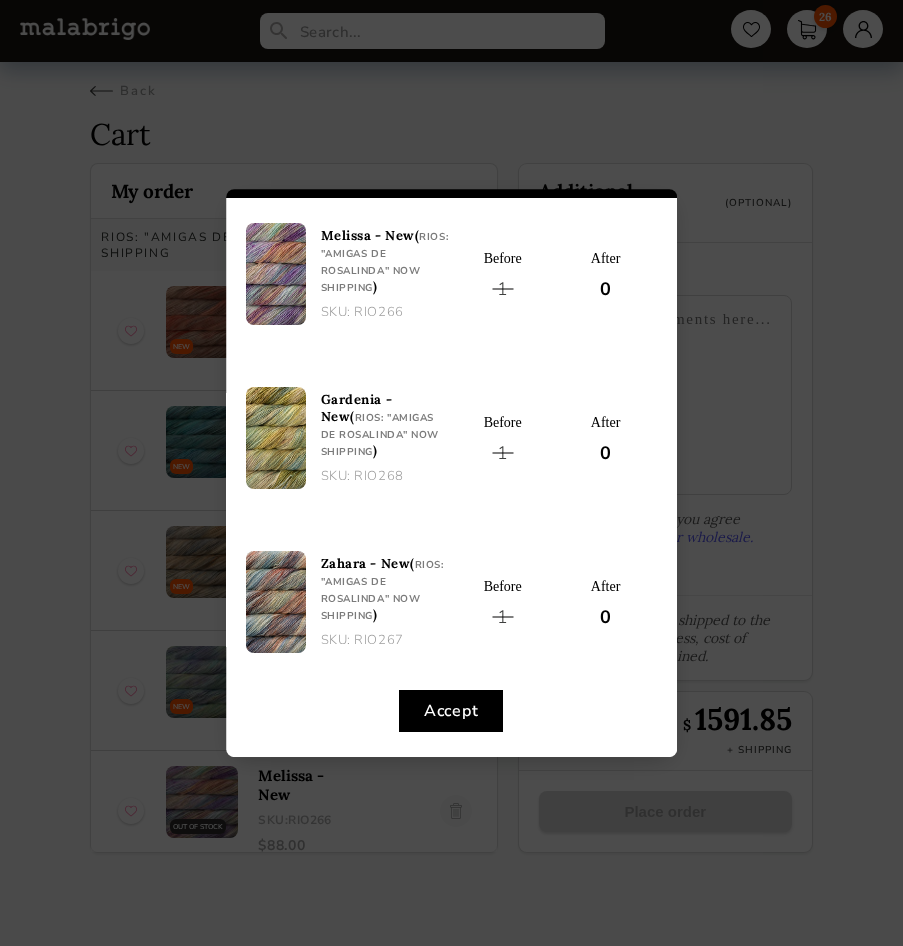 click on "Accept" at bounding box center [451, 711] 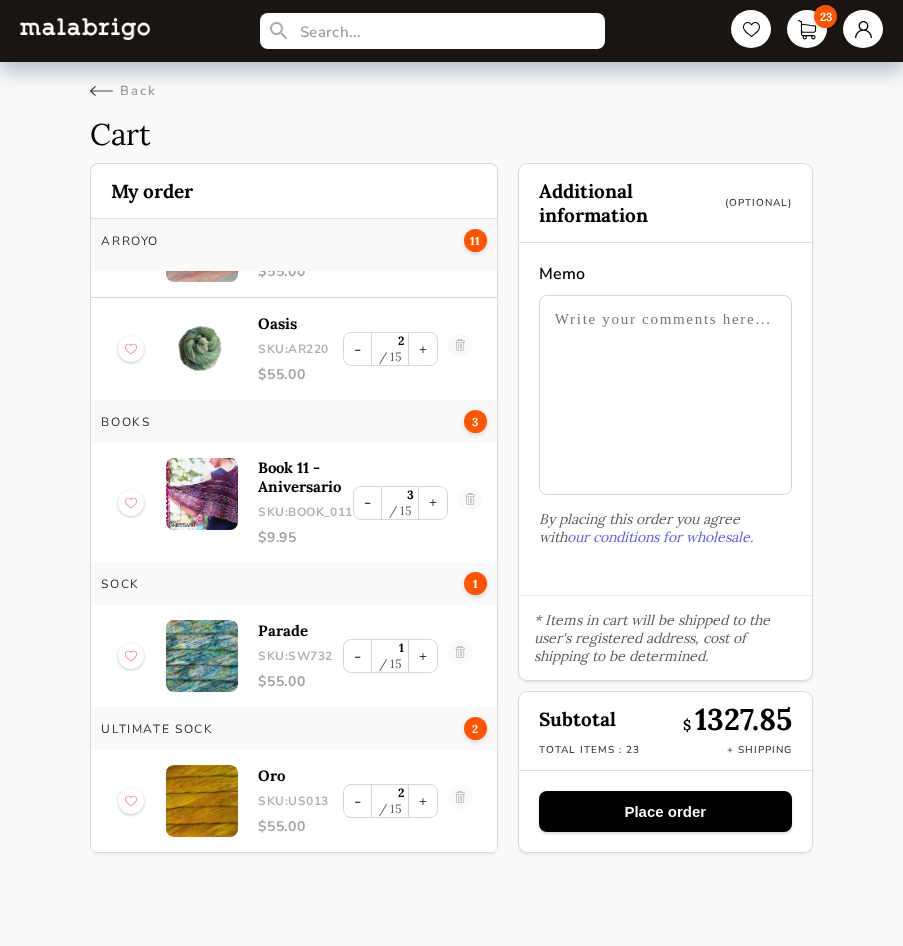 scroll, scrollTop: 1582, scrollLeft: 0, axis: vertical 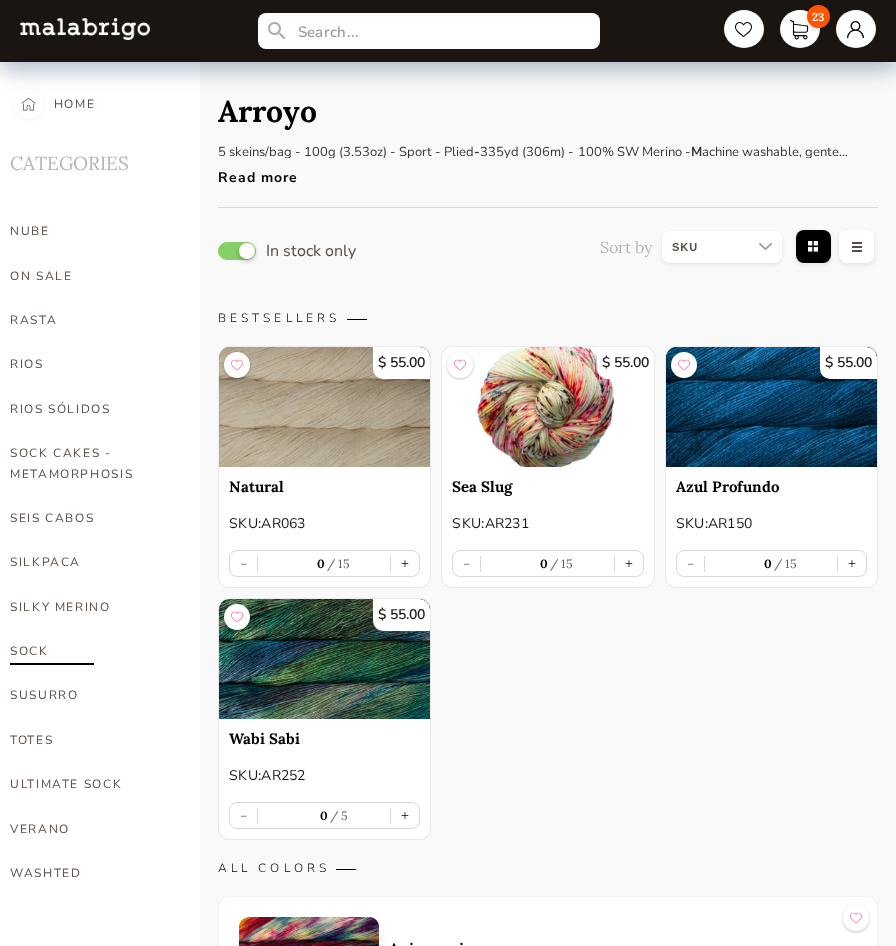 click on "SOCK" at bounding box center (93, 651) 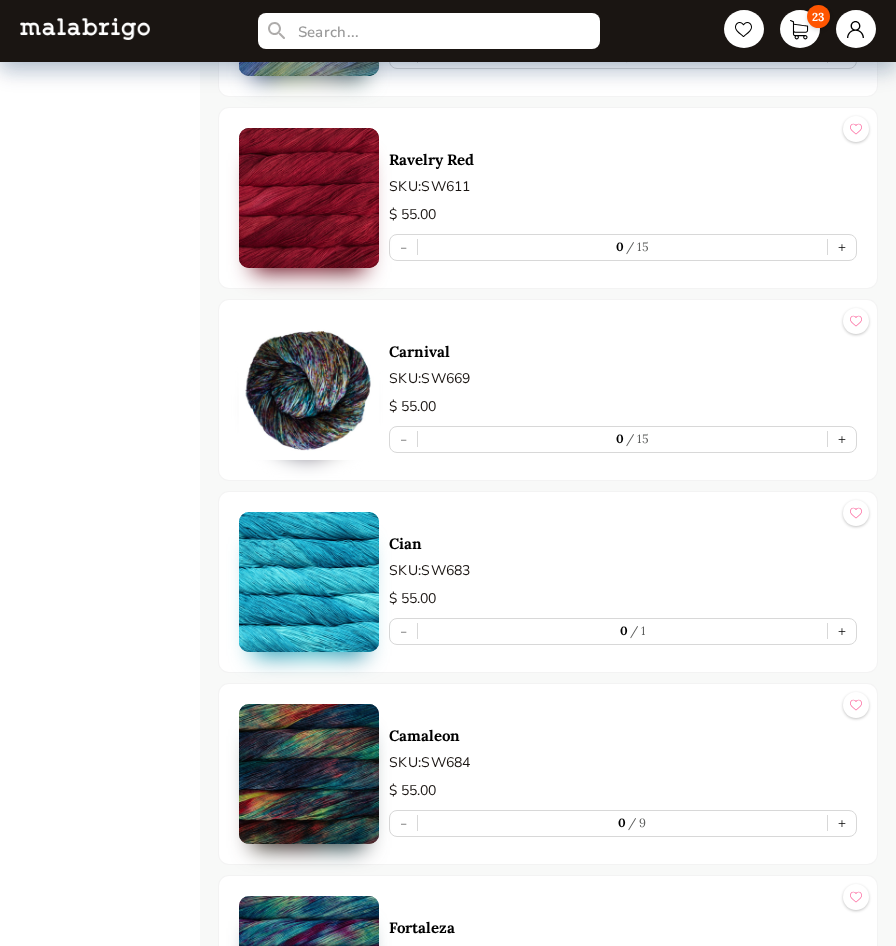 scroll, scrollTop: 8300, scrollLeft: 0, axis: vertical 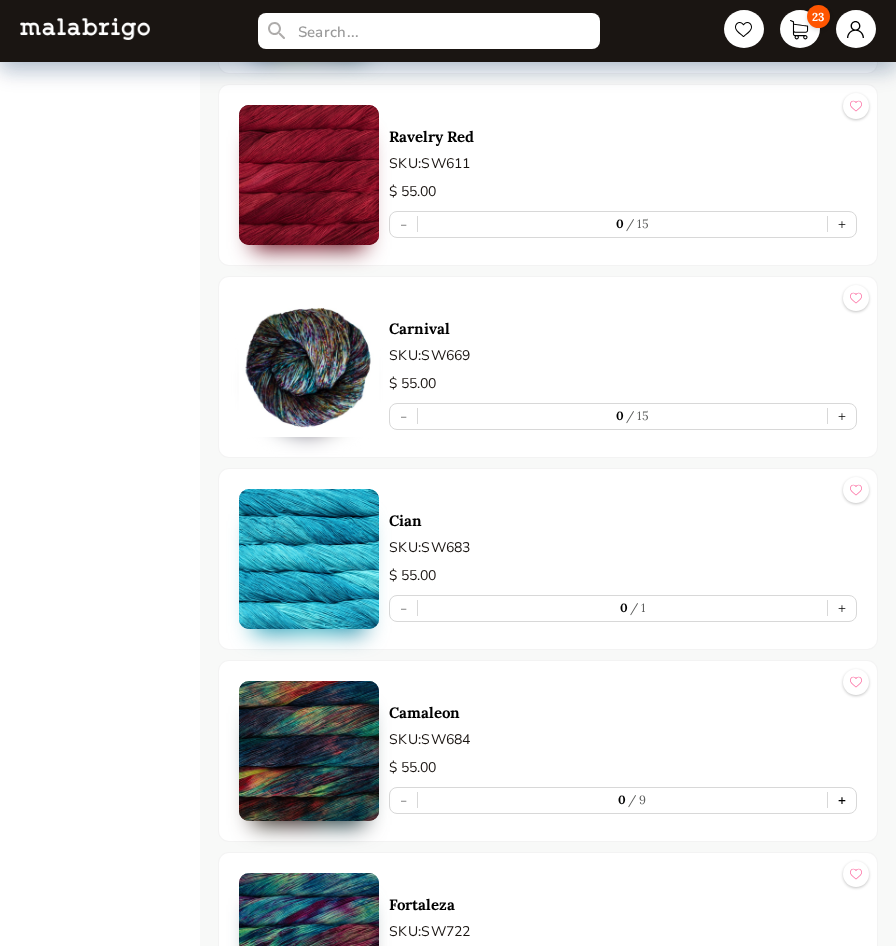 click on "+" at bounding box center (842, 800) 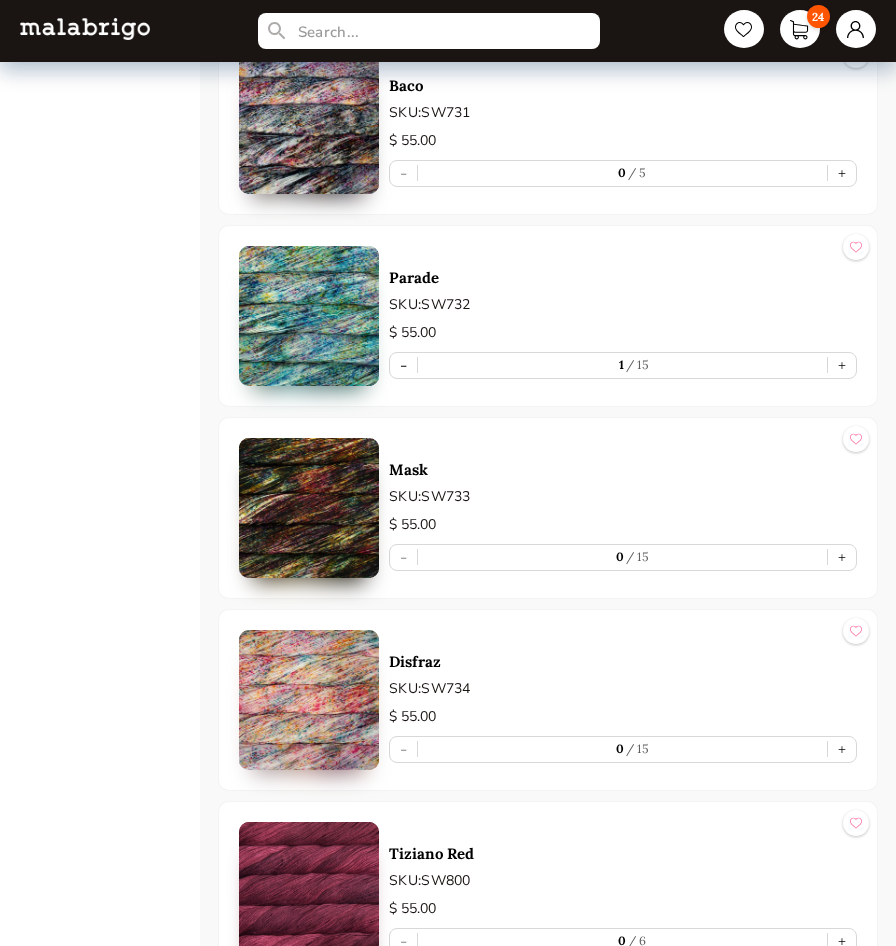 scroll, scrollTop: 10300, scrollLeft: 0, axis: vertical 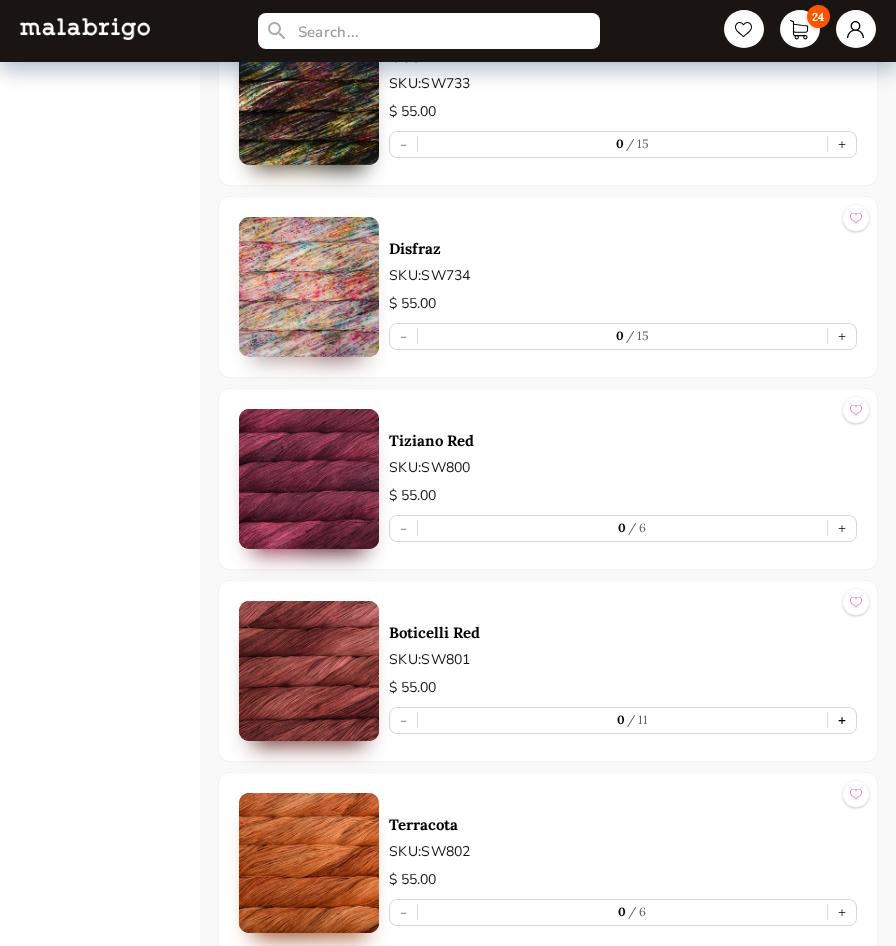 click on "+" at bounding box center [842, 720] 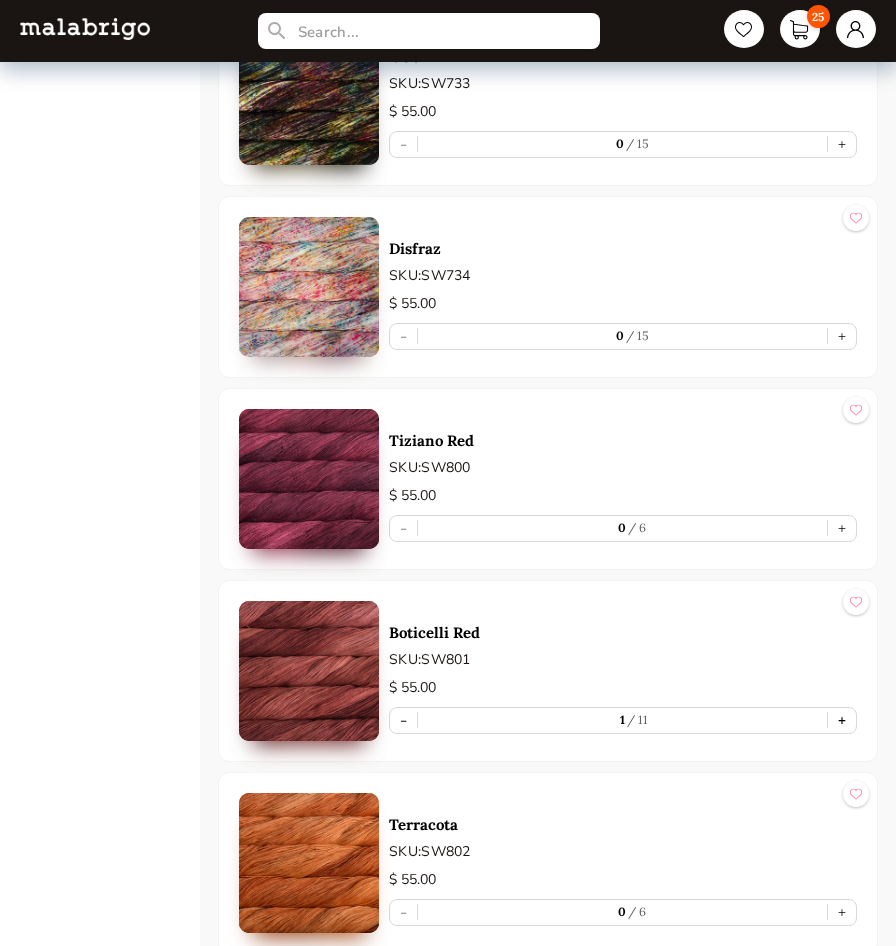 type on "1" 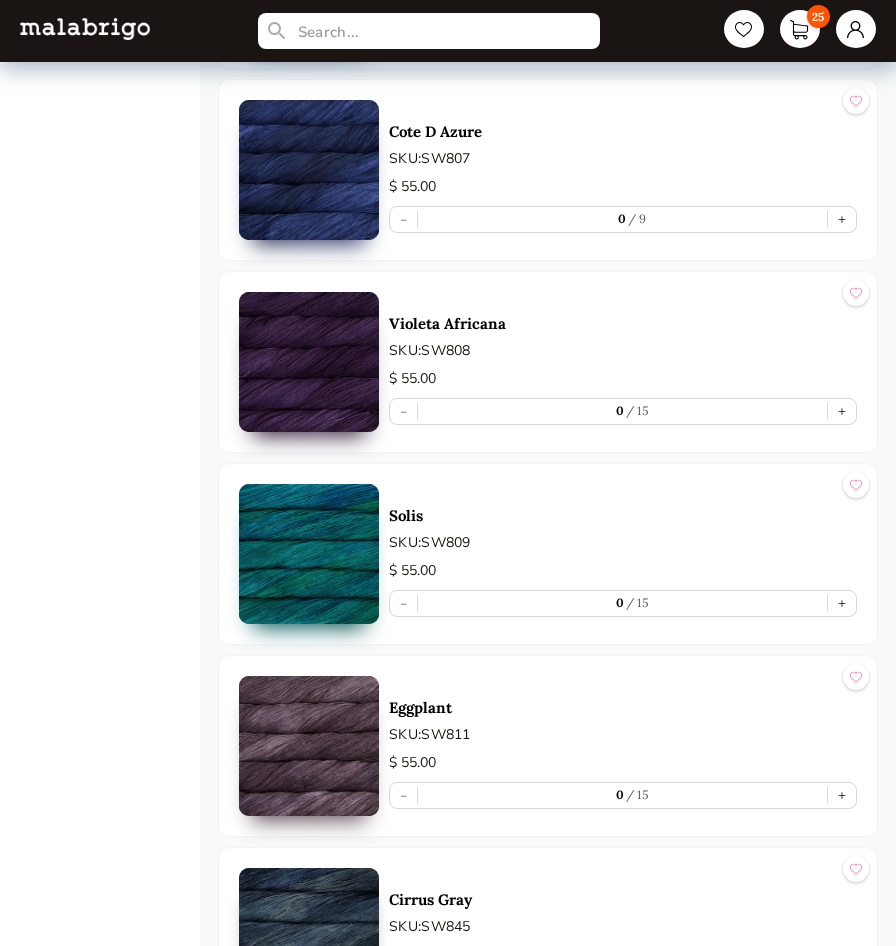 scroll, scrollTop: 11600, scrollLeft: 0, axis: vertical 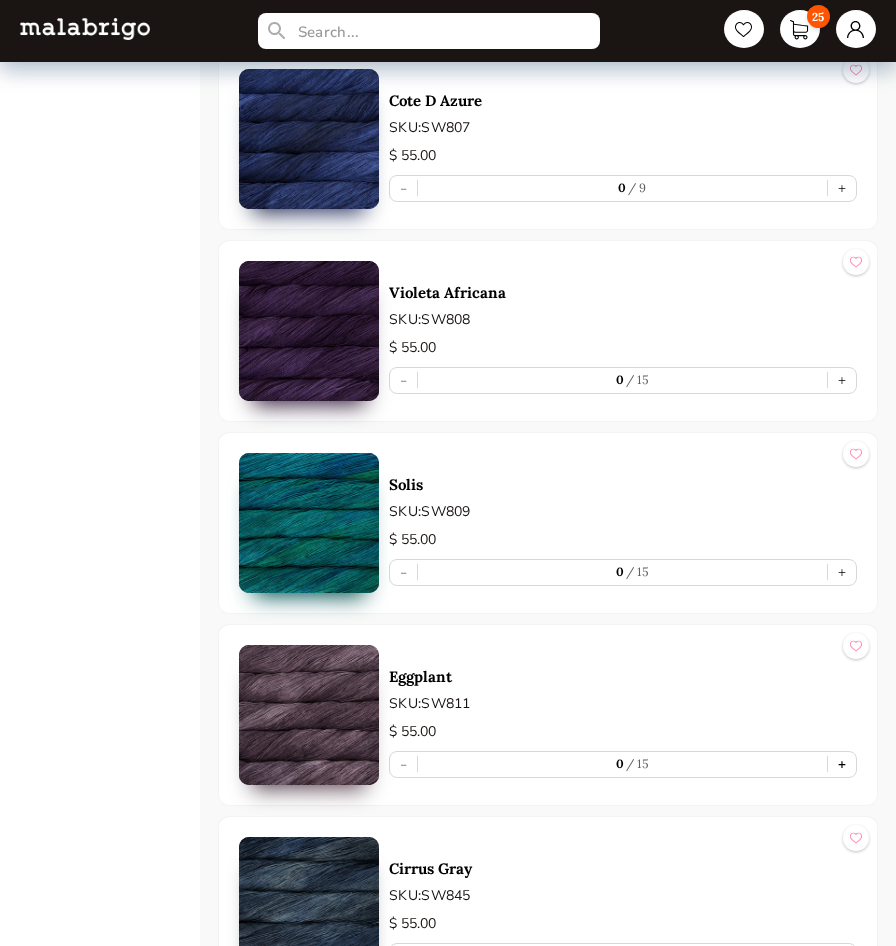 click on "+" at bounding box center [842, 764] 